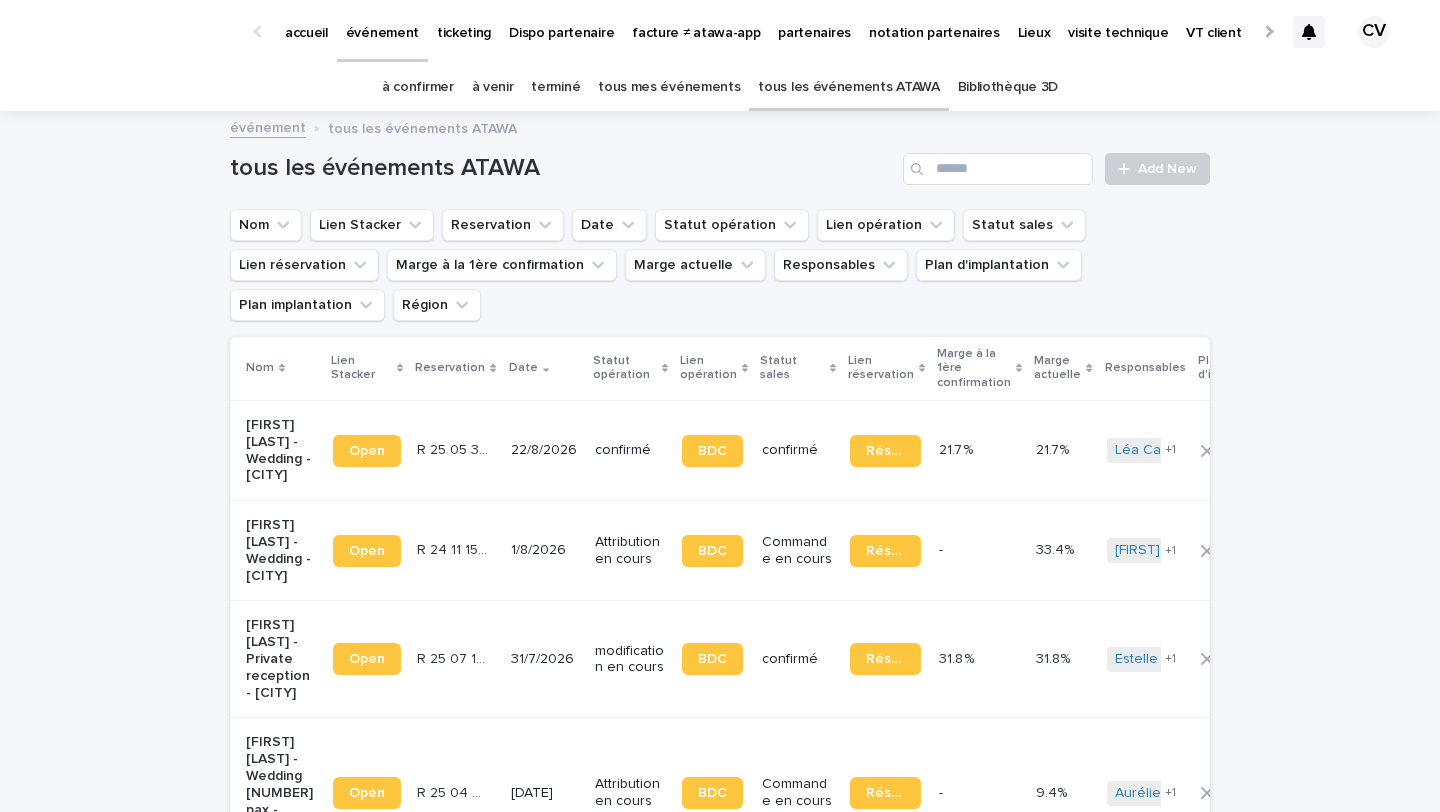 click on "à venir" at bounding box center (493, 87) 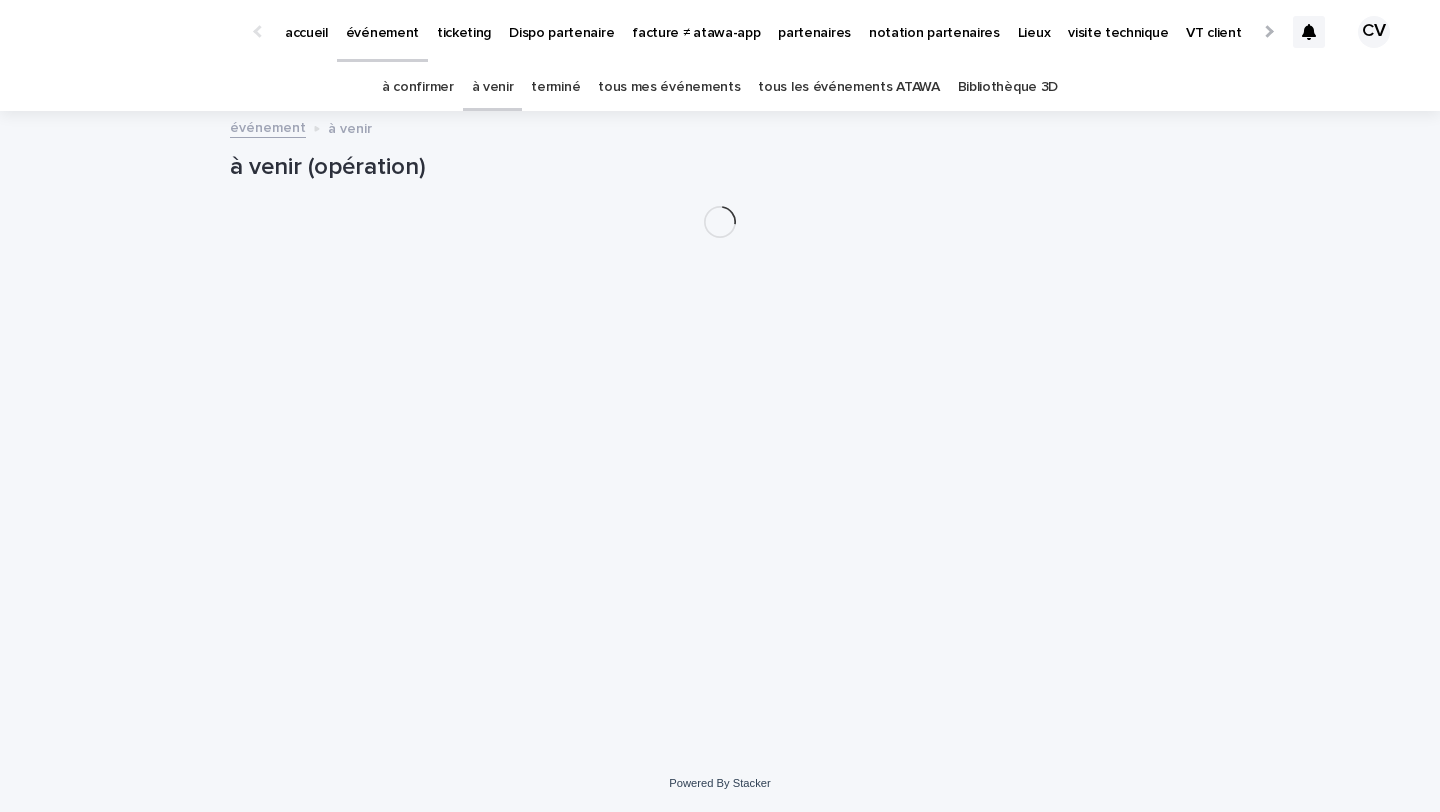 scroll, scrollTop: 0, scrollLeft: 0, axis: both 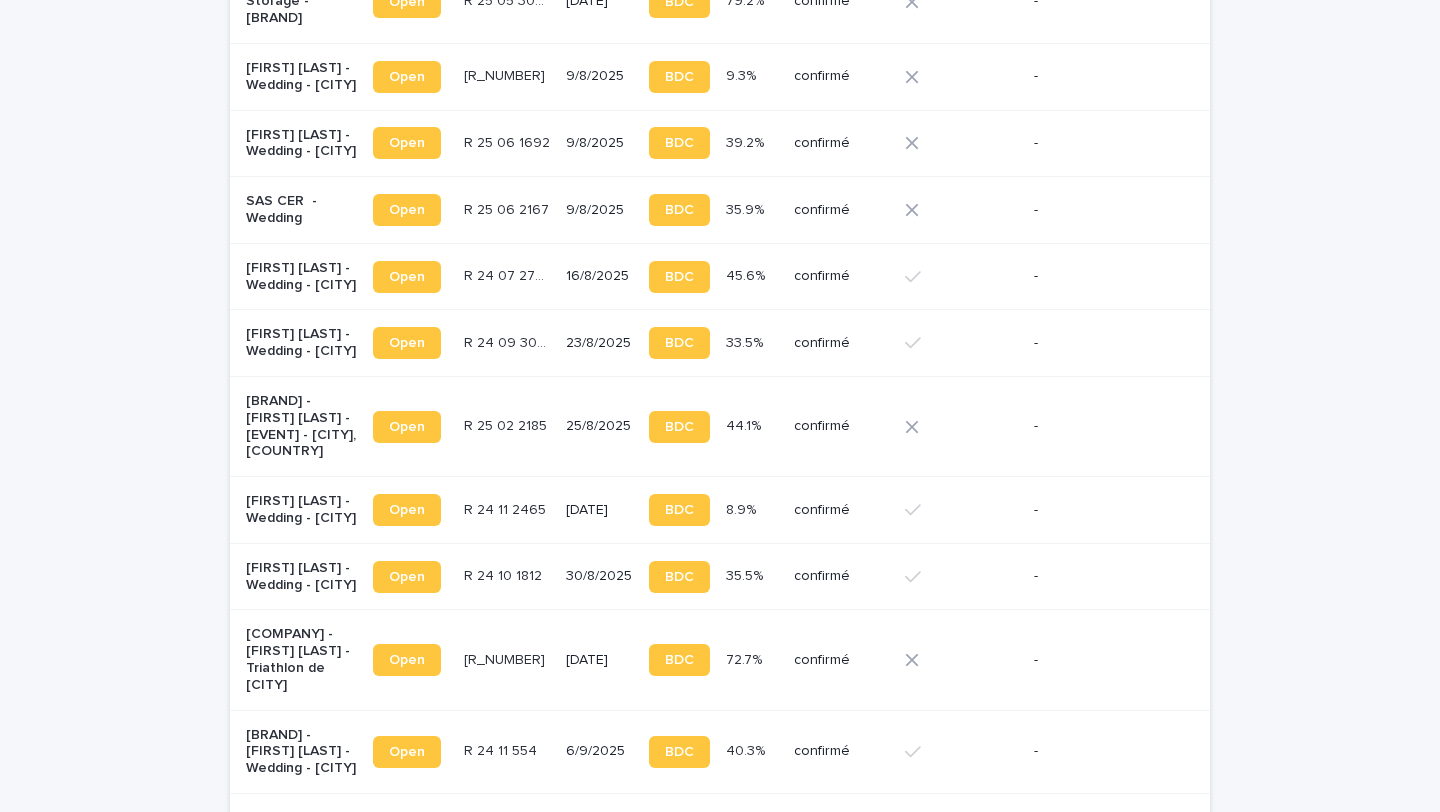 click on "[FIRST] [LAST] - Wedding - [CITY]" at bounding box center [301, 77] 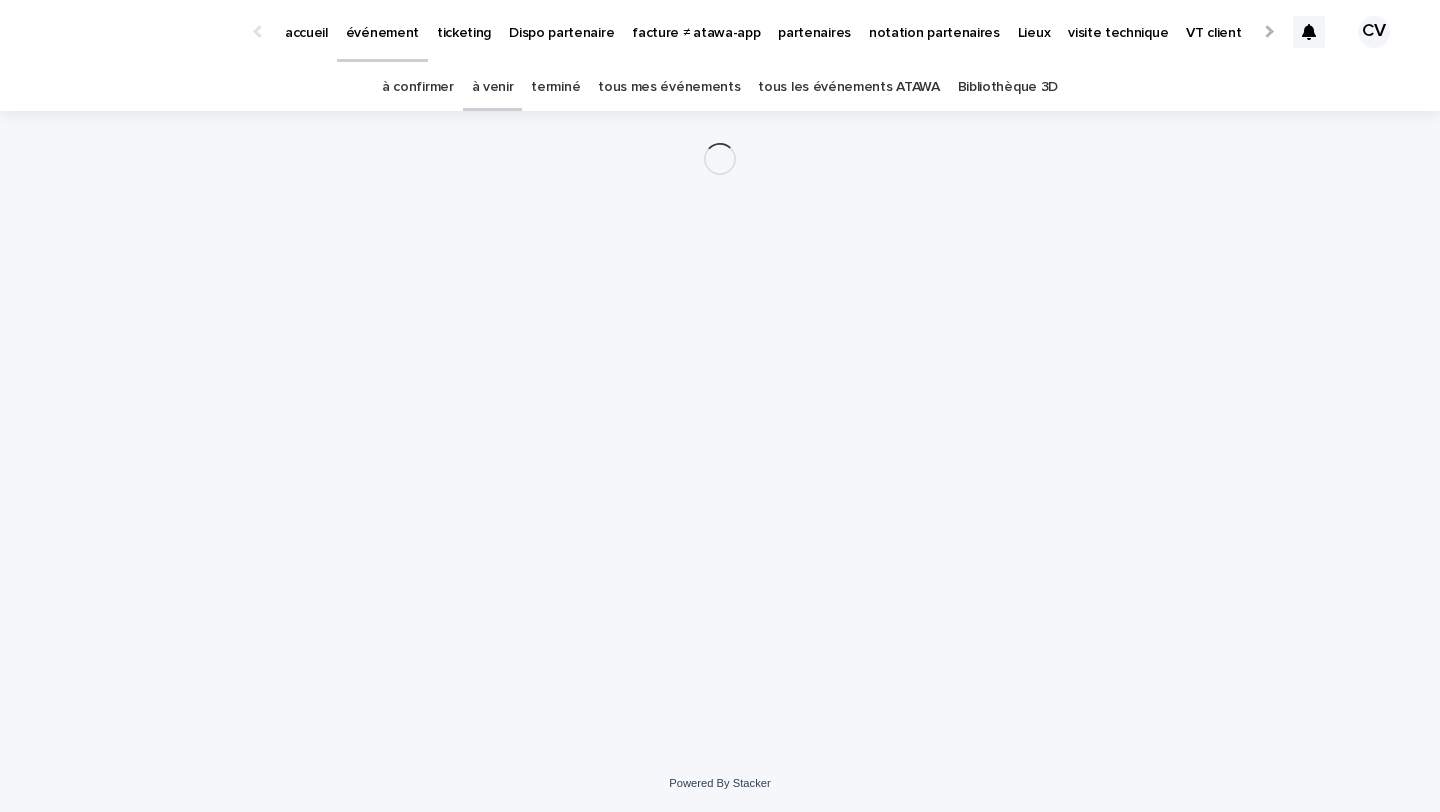 scroll, scrollTop: 0, scrollLeft: 0, axis: both 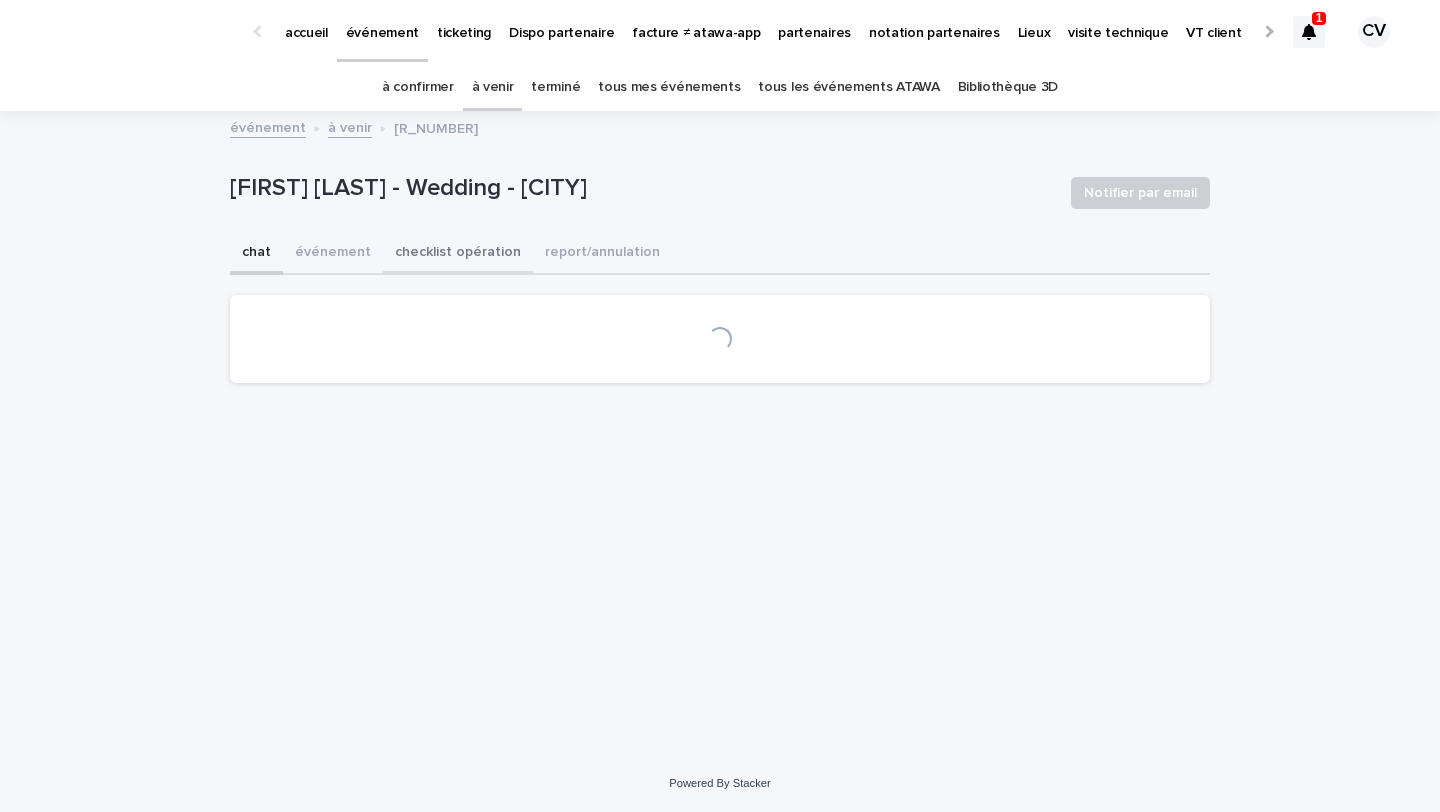 click on "checklist opération" at bounding box center [458, 254] 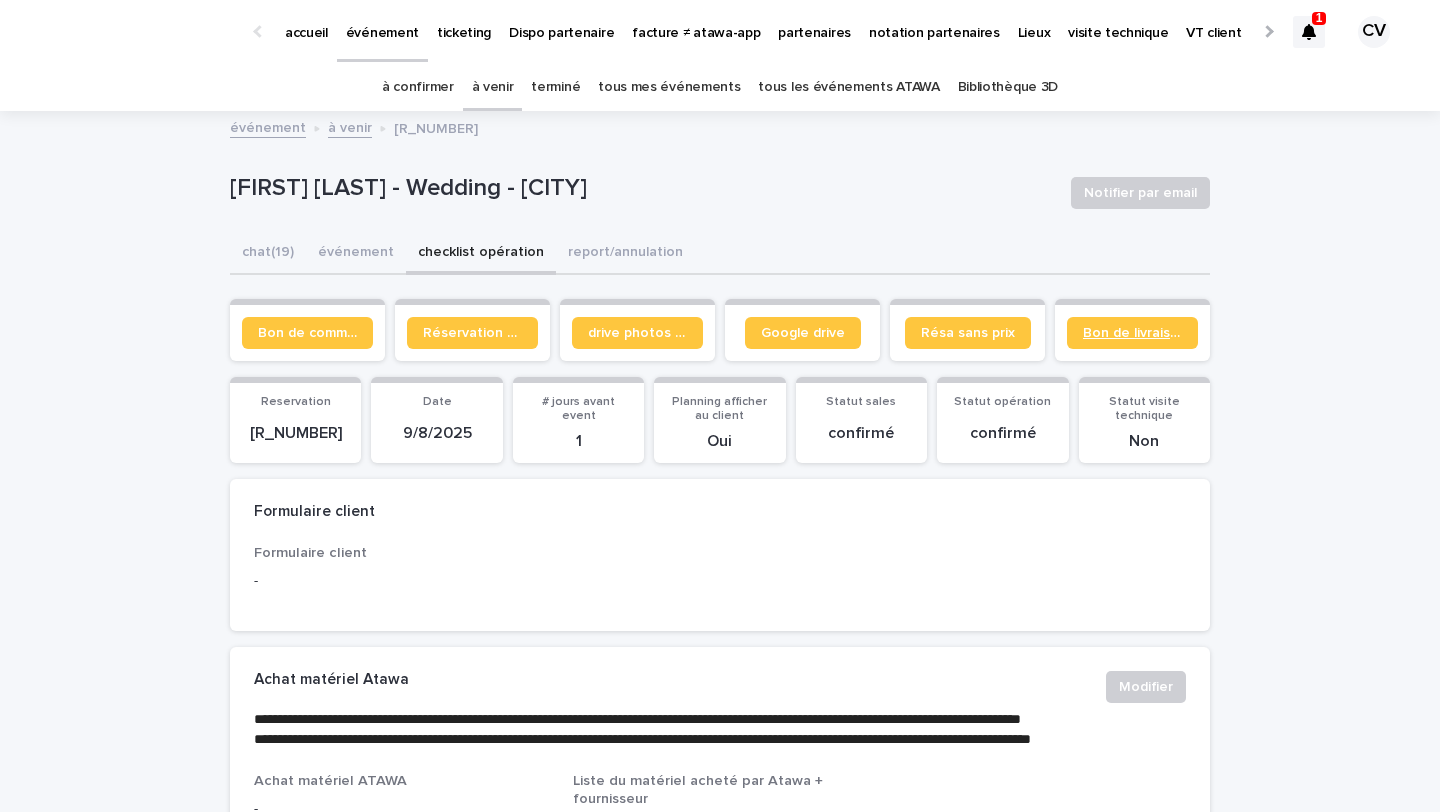 click on "Bon de livraison" at bounding box center (1132, 333) 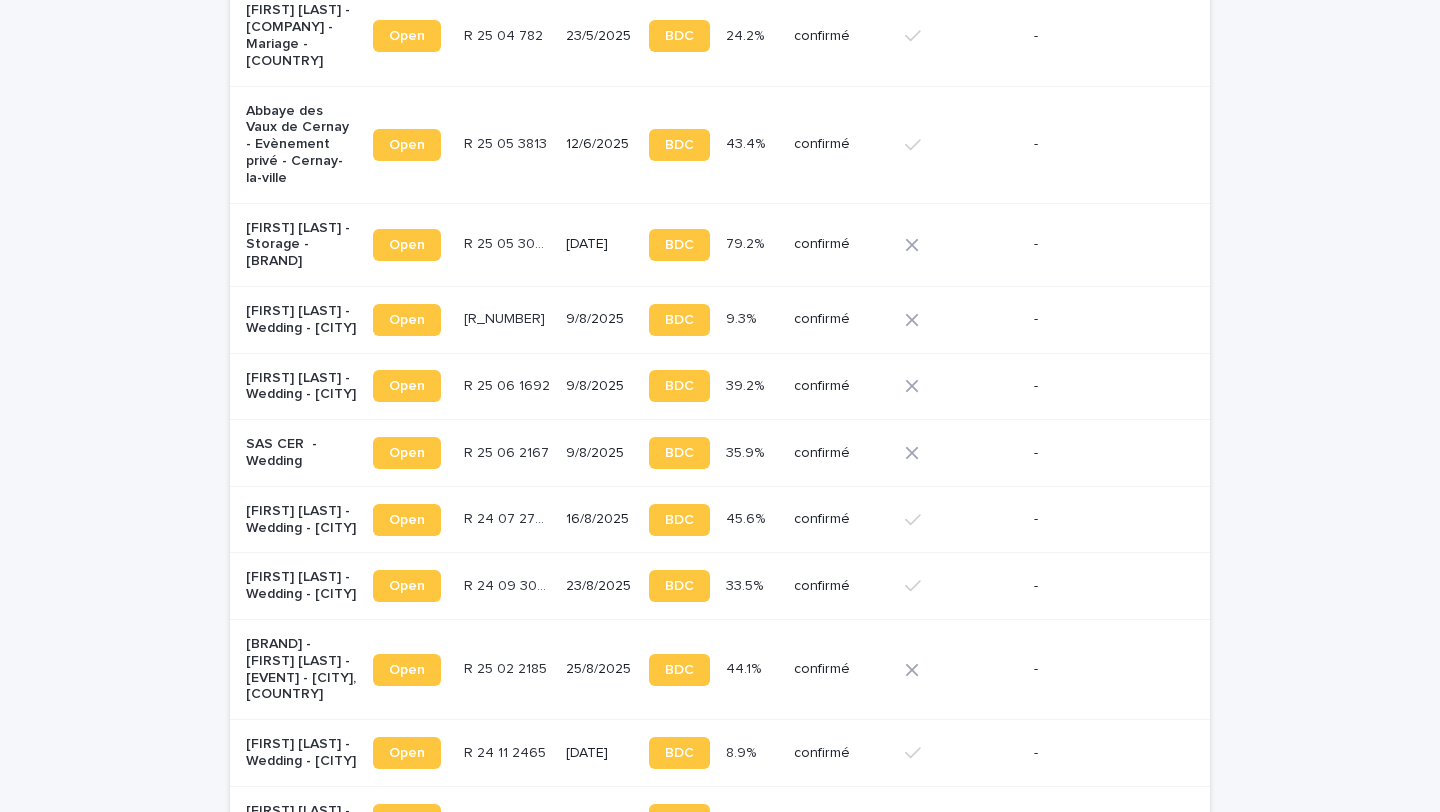 scroll, scrollTop: 1161, scrollLeft: 0, axis: vertical 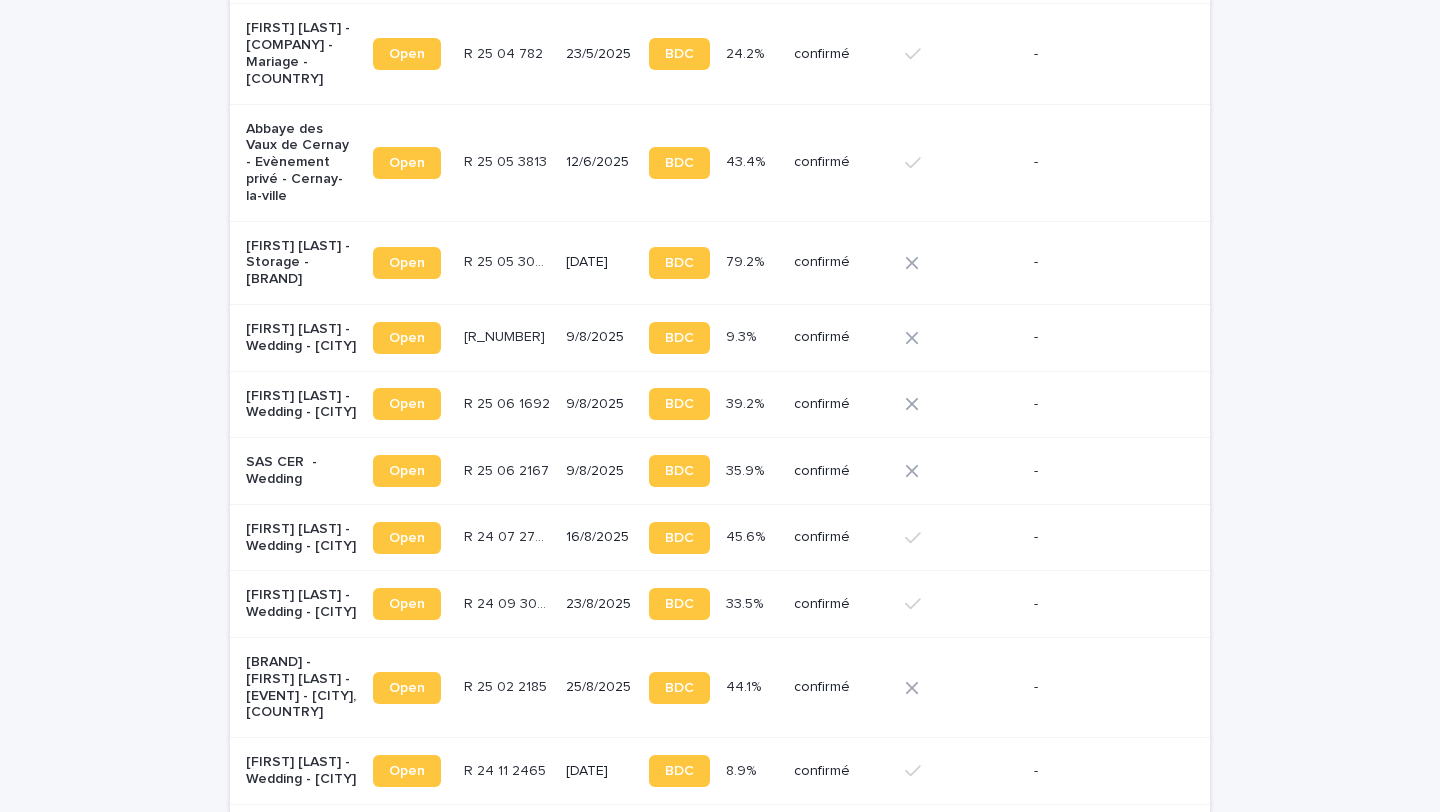 click on "[FIRST] [LAST] - Wedding - [CITY]" at bounding box center (301, 405) 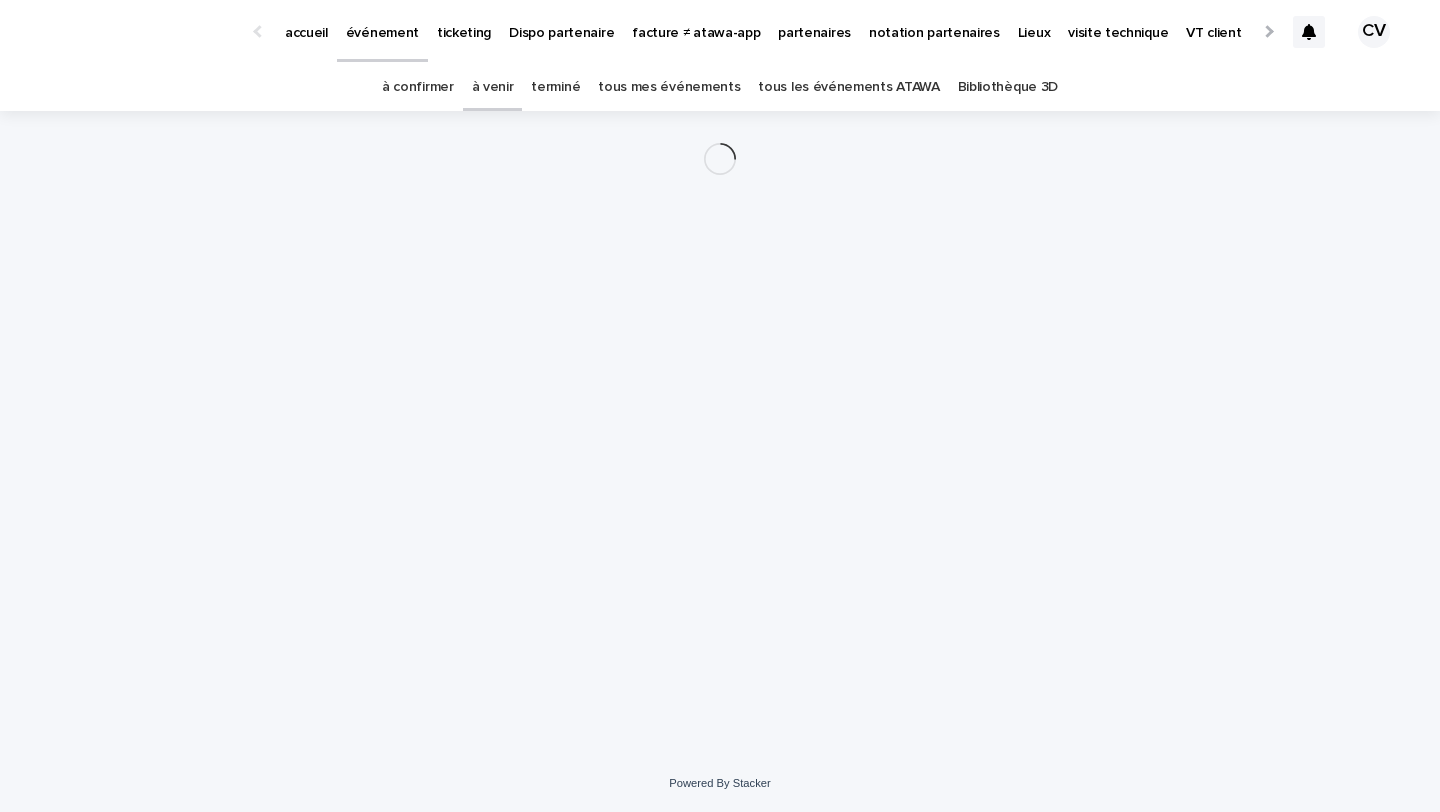 scroll, scrollTop: 0, scrollLeft: 0, axis: both 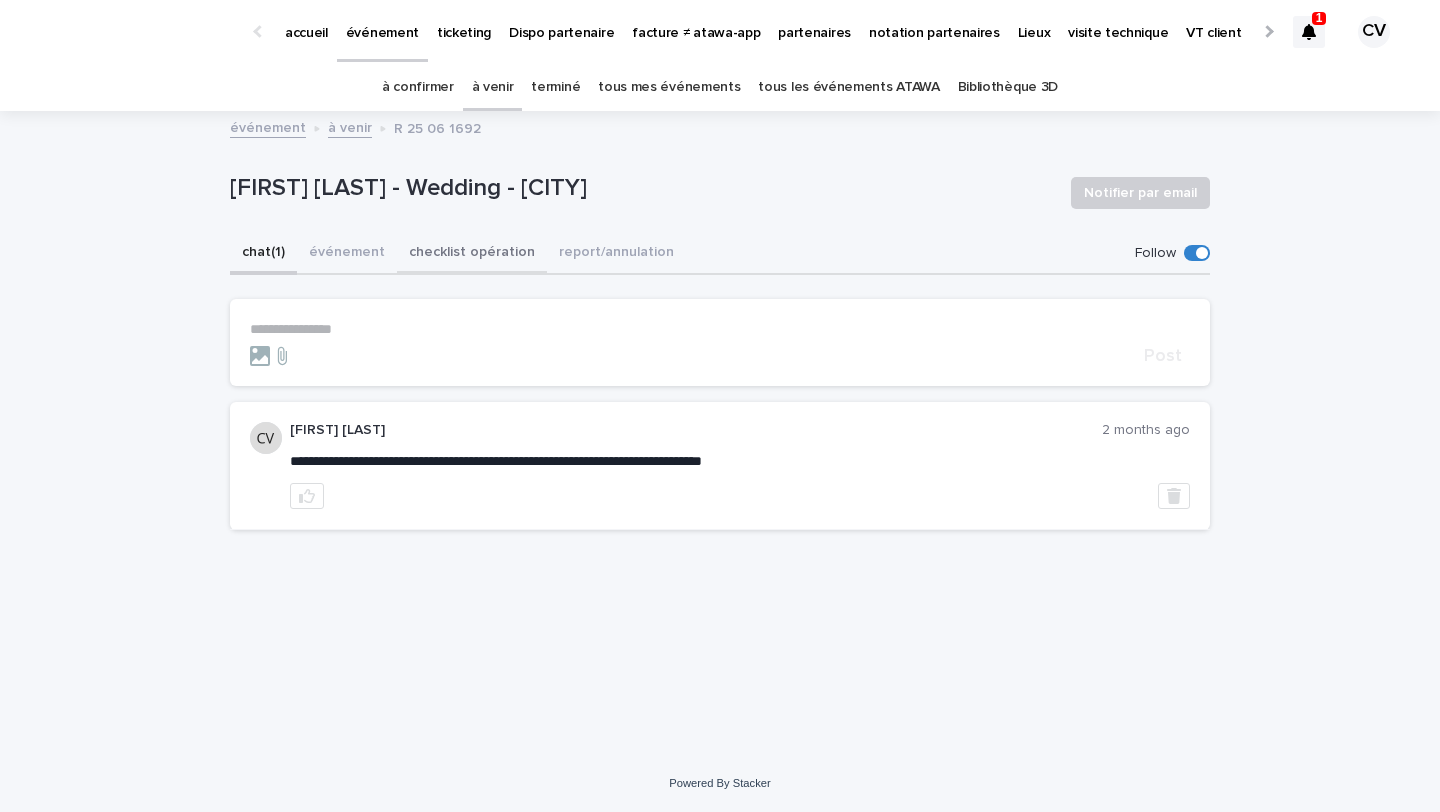click on "checklist opération" at bounding box center [472, 254] 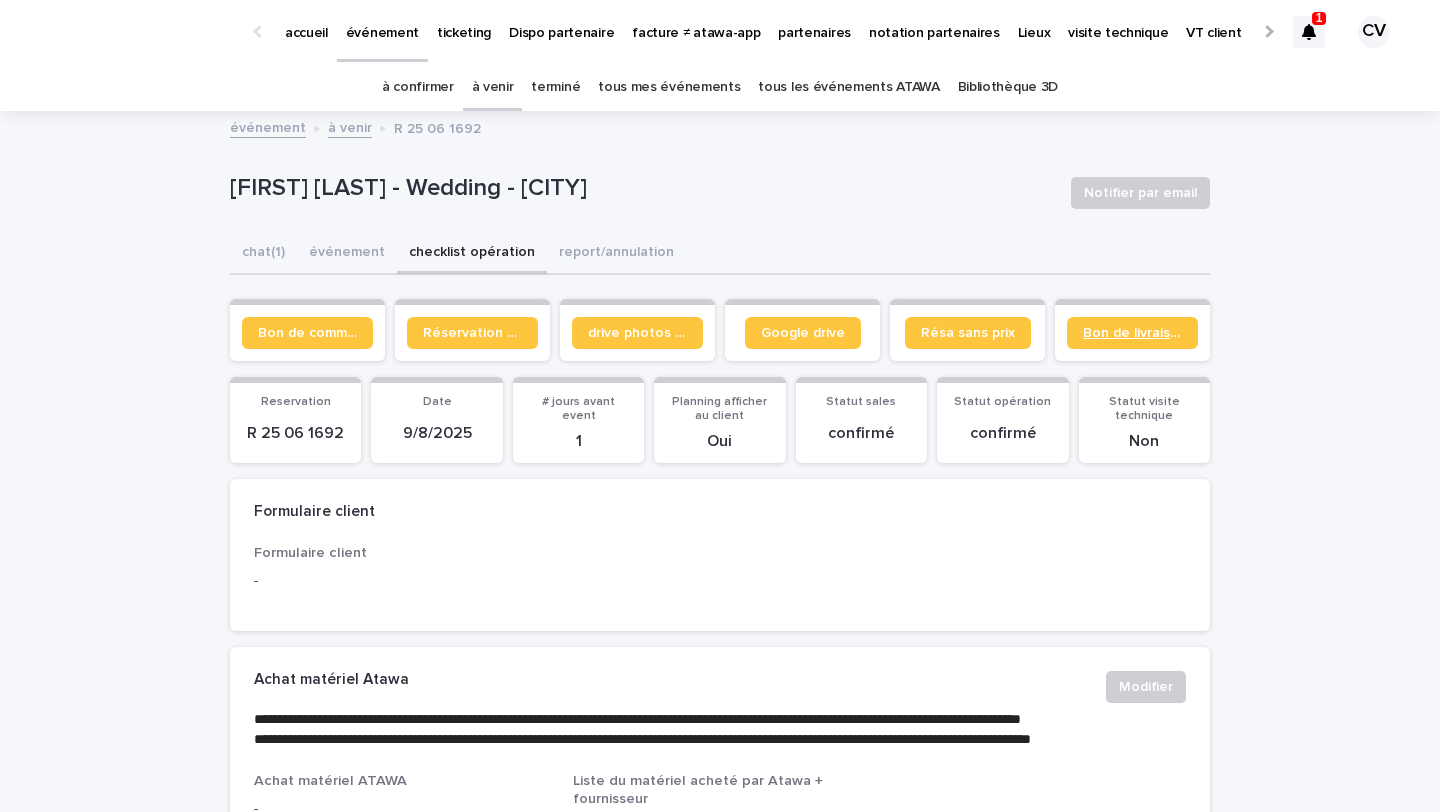 click on "Bon de livraison" at bounding box center (1132, 333) 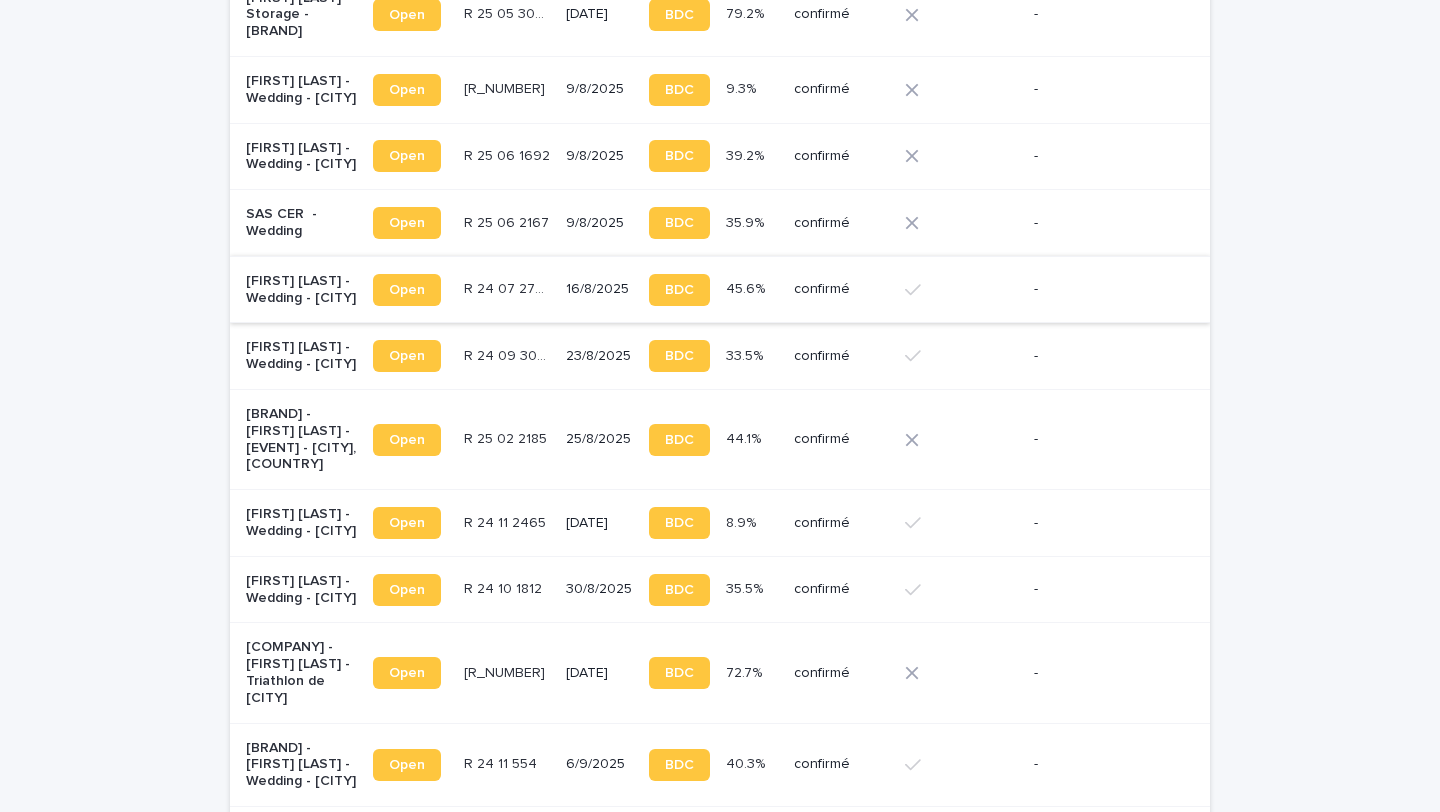 scroll, scrollTop: 1405, scrollLeft: 0, axis: vertical 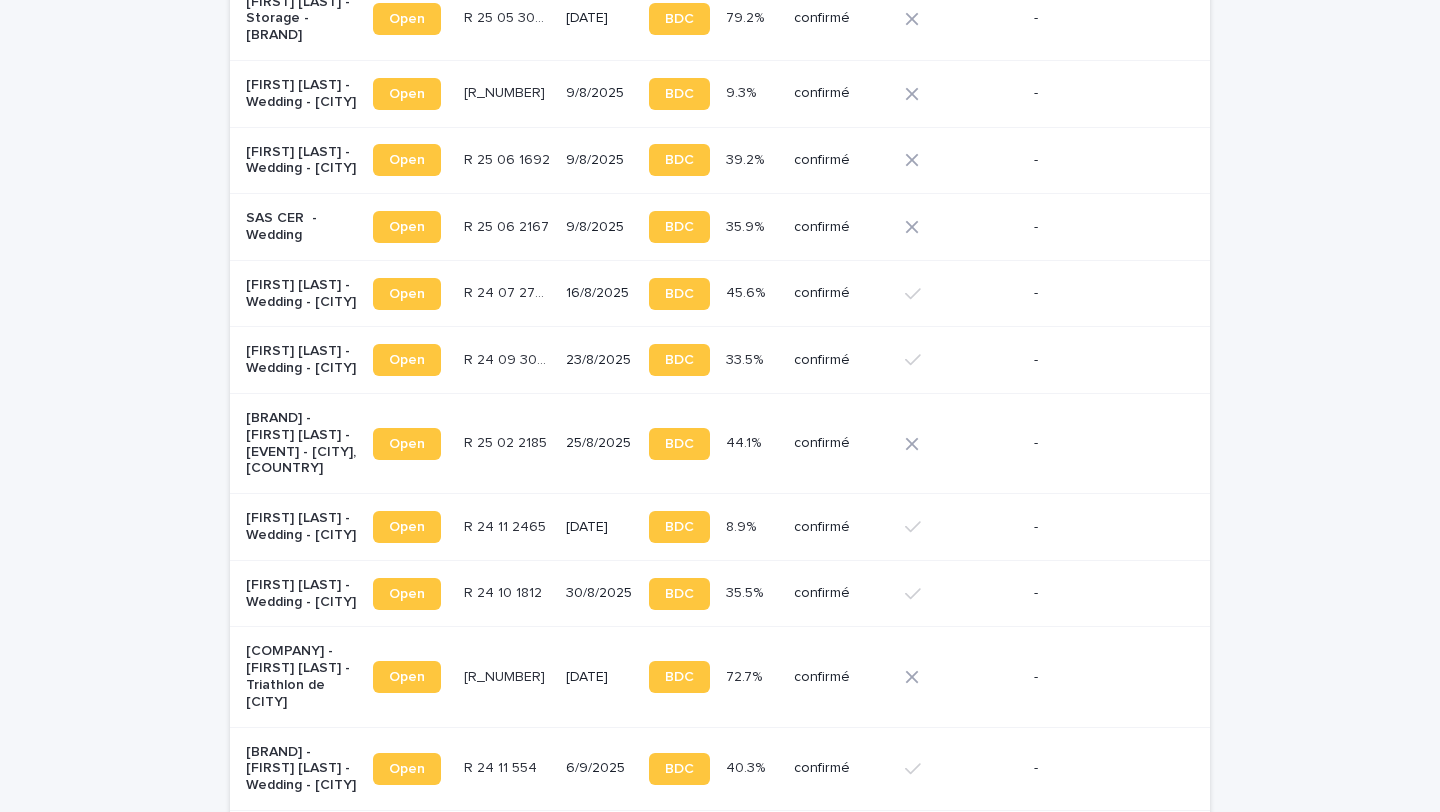 click on "SAS CER  - Wedding" at bounding box center (301, 227) 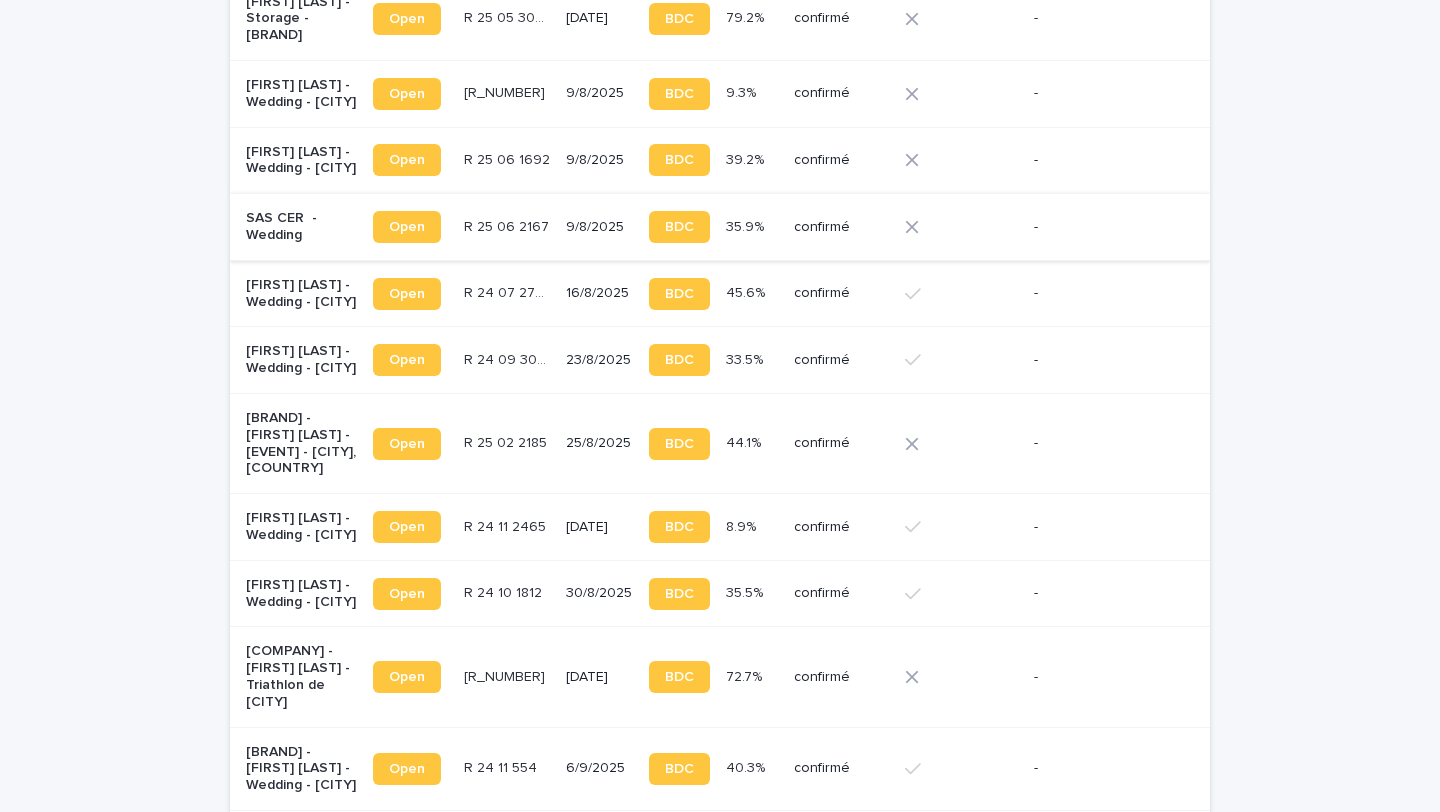 scroll, scrollTop: 0, scrollLeft: 0, axis: both 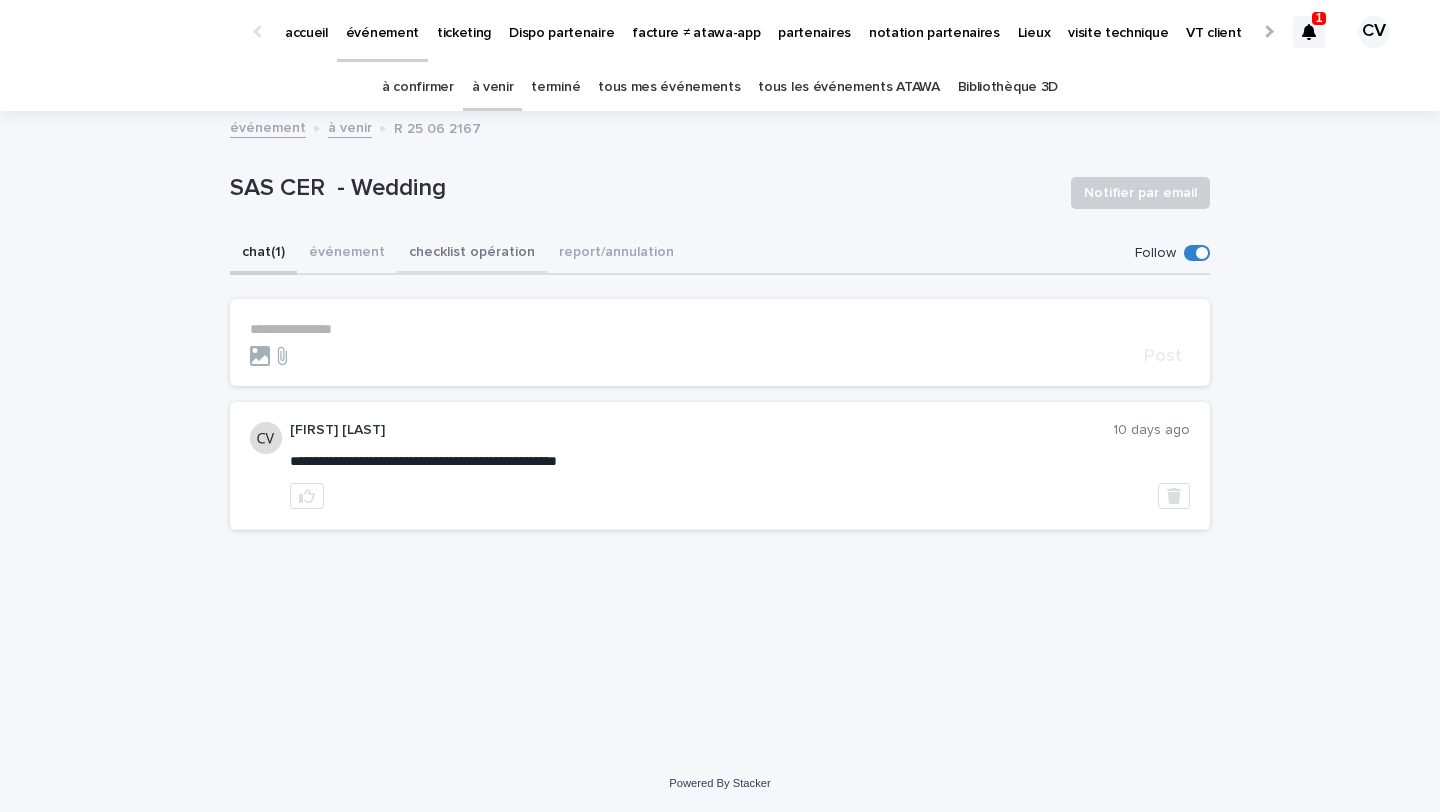 click on "checklist opération" at bounding box center (472, 254) 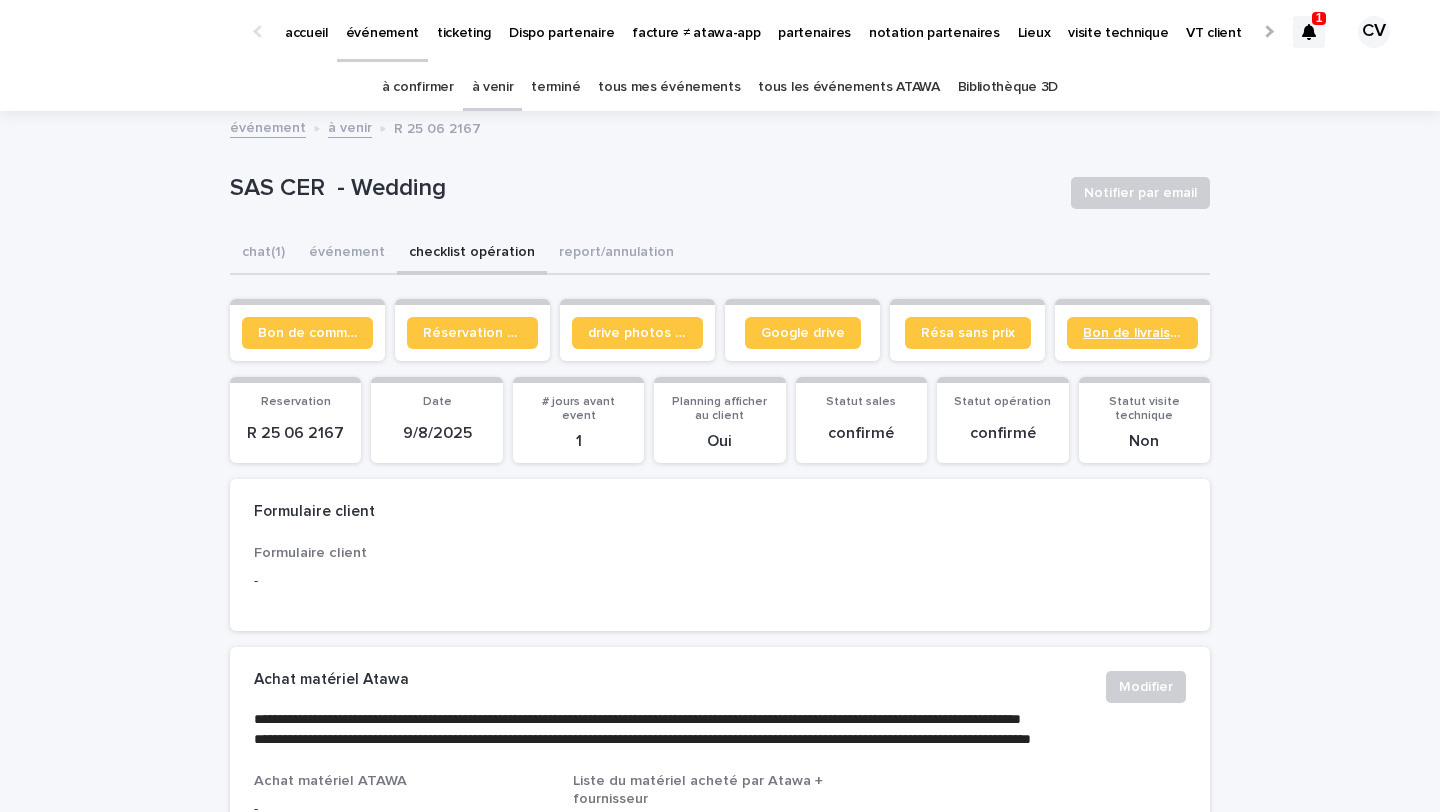 click on "Bon de livraison" at bounding box center [1132, 333] 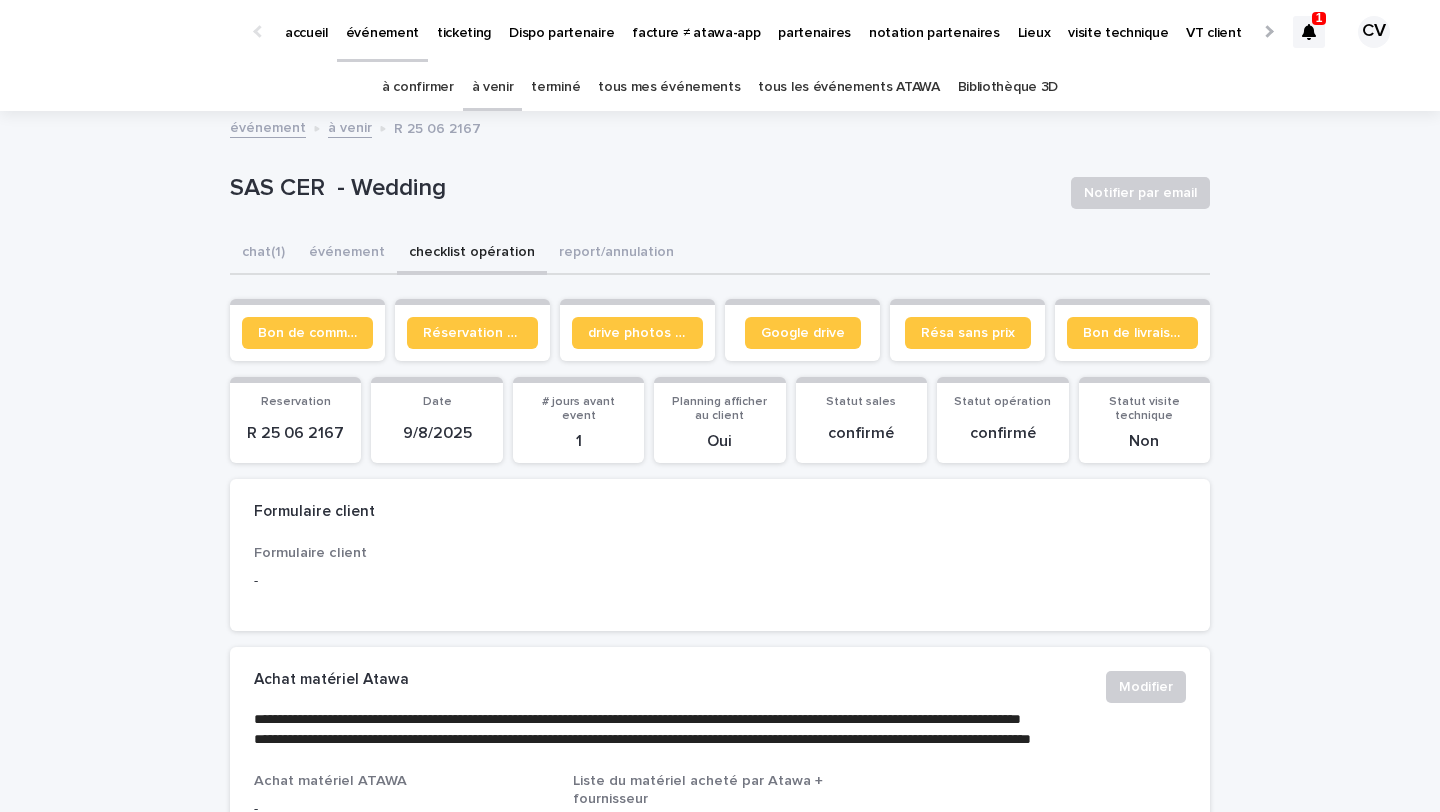 click on "tous les événements ATAWA" at bounding box center [848, 87] 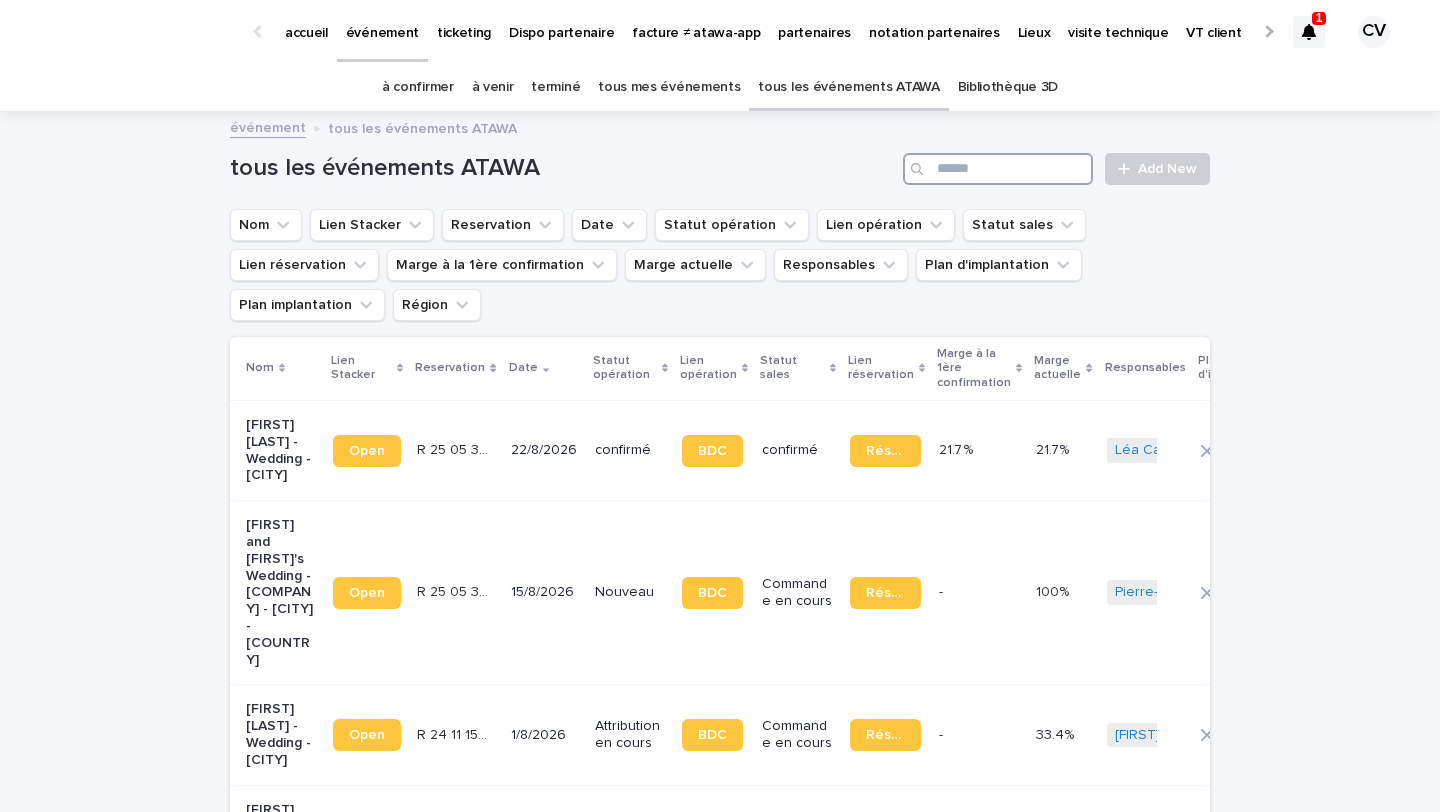 click at bounding box center [998, 169] 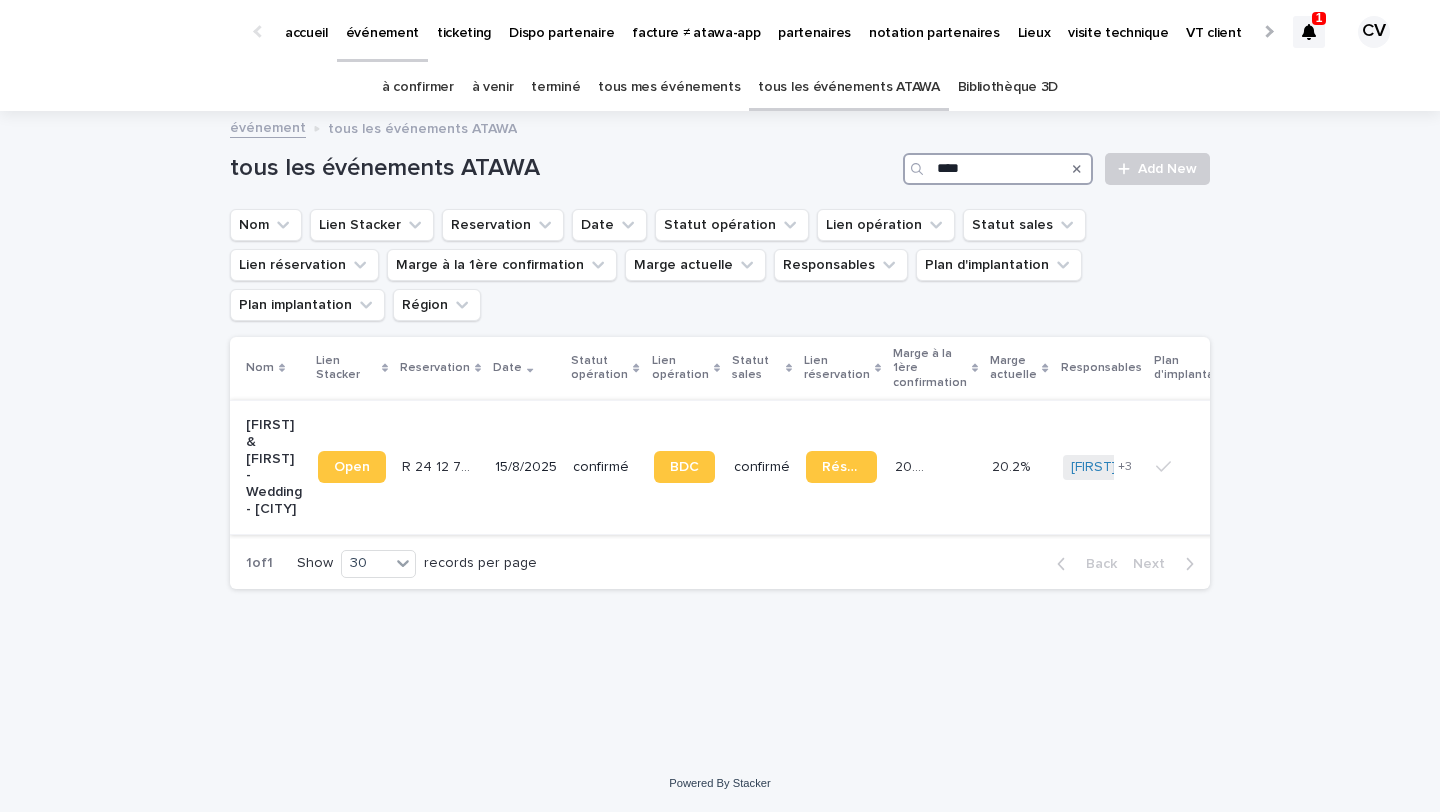 type on "****" 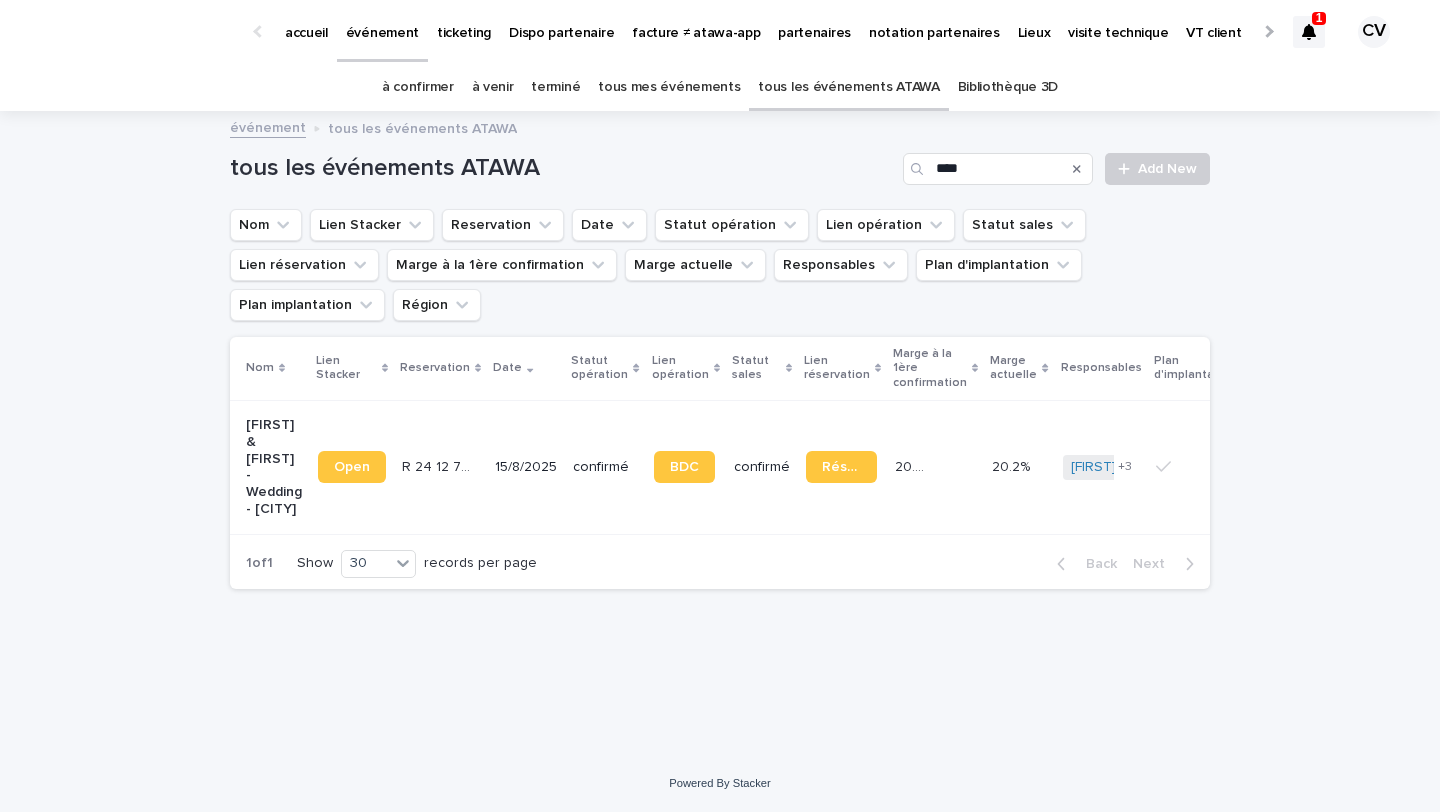 click on "[FIRST] & [FIRST] - Wedding - [CITY]" at bounding box center [274, 467] 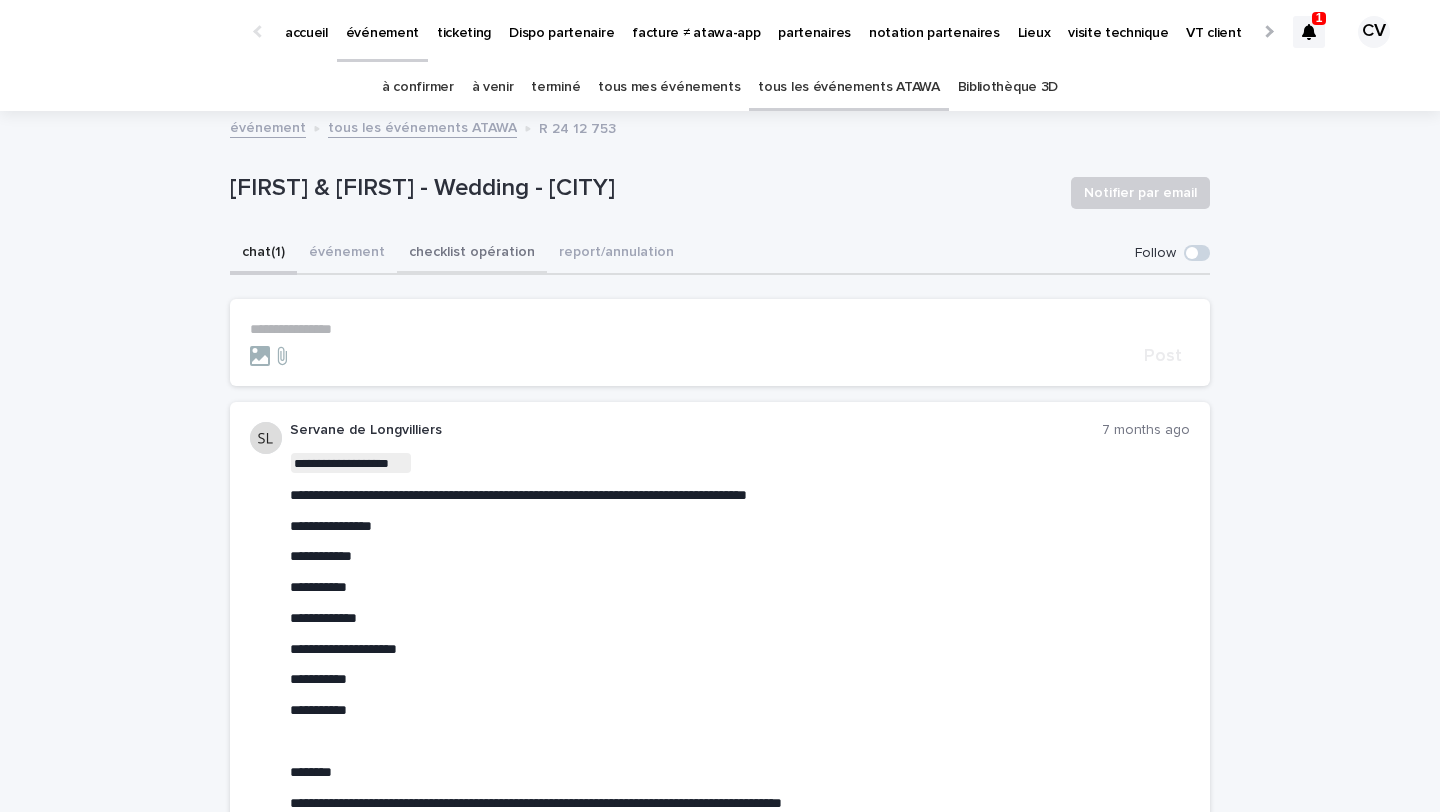 click on "checklist opération" at bounding box center (472, 254) 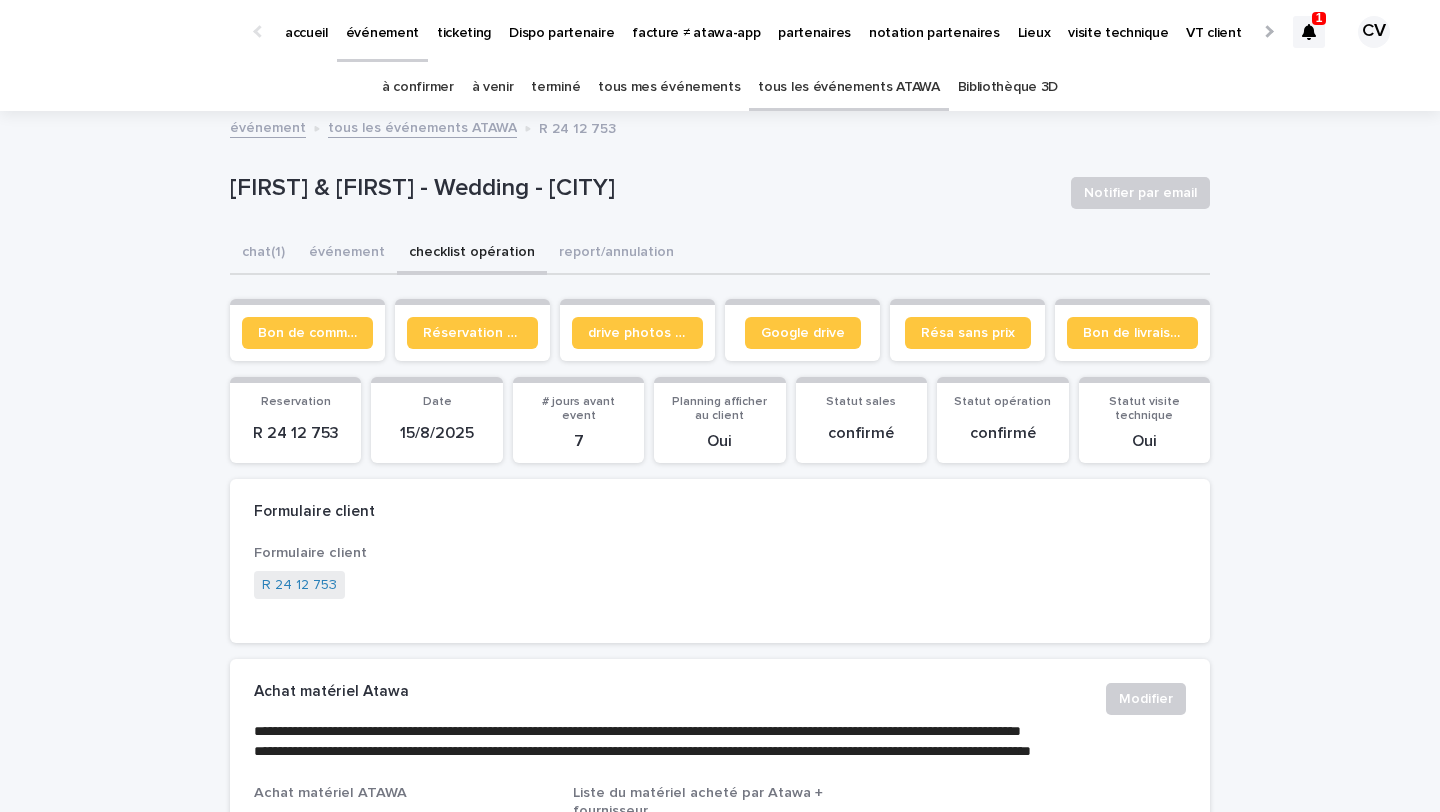 click on "Bon de commande" at bounding box center [307, 330] 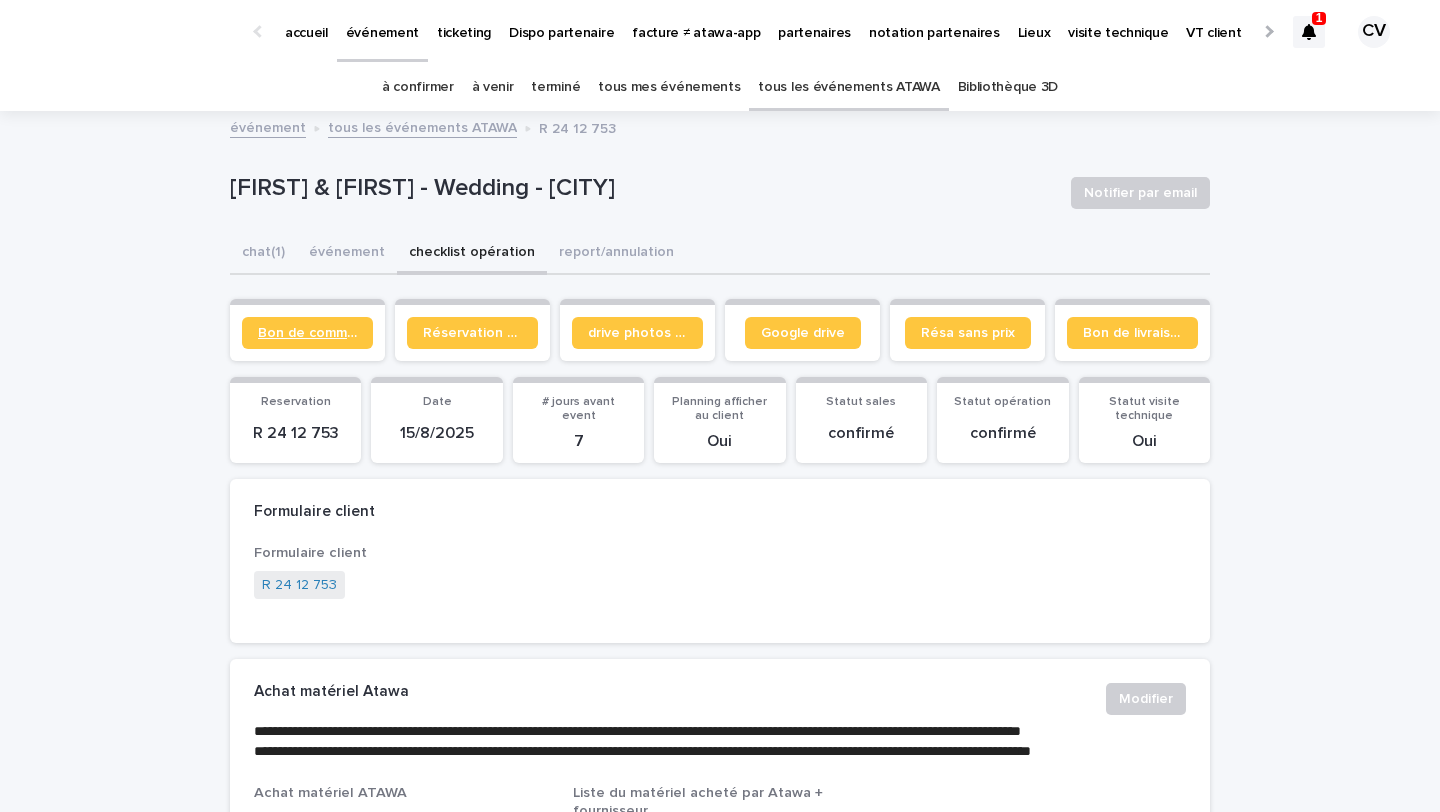 click on "Bon de commande" at bounding box center [307, 333] 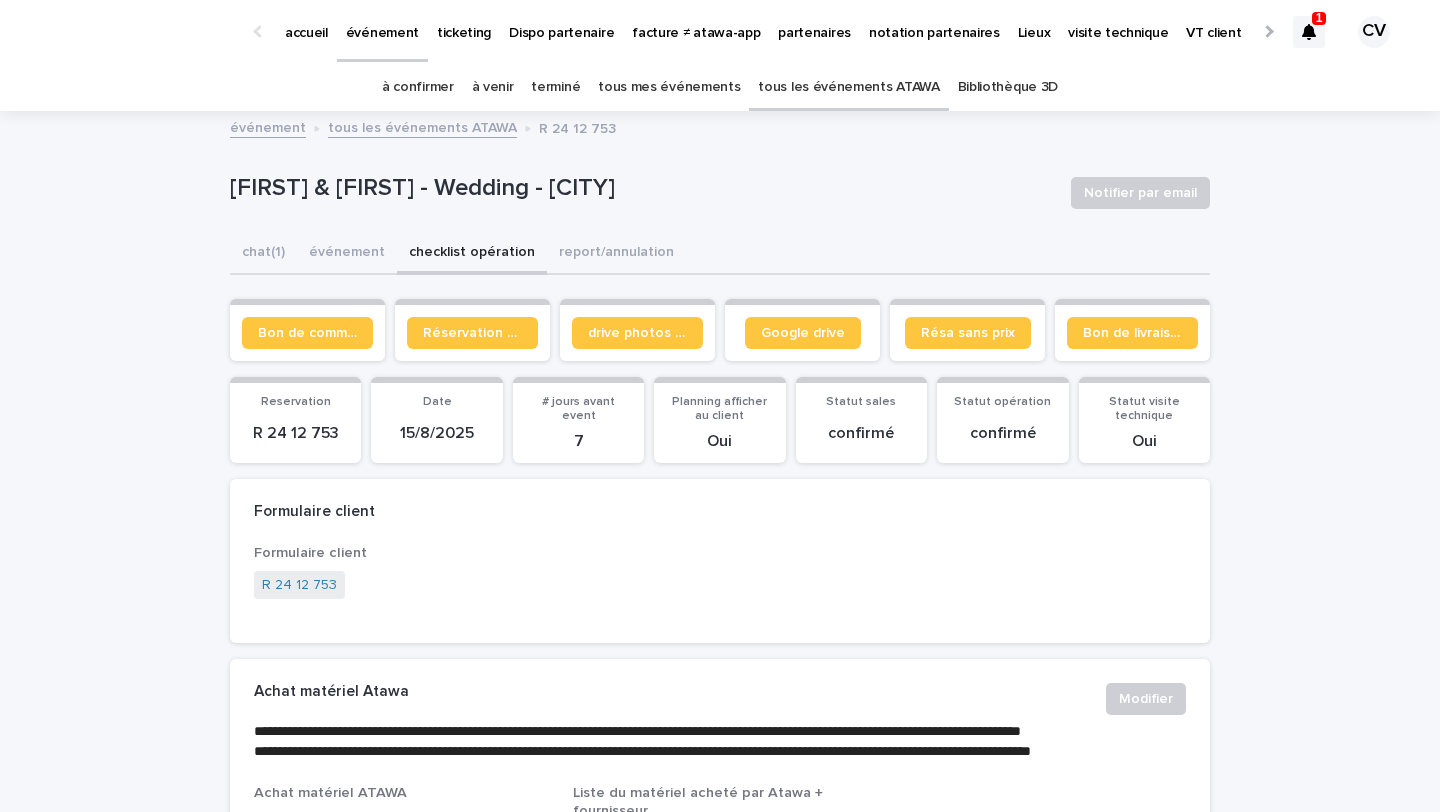 click on "partenaires" at bounding box center (814, 31) 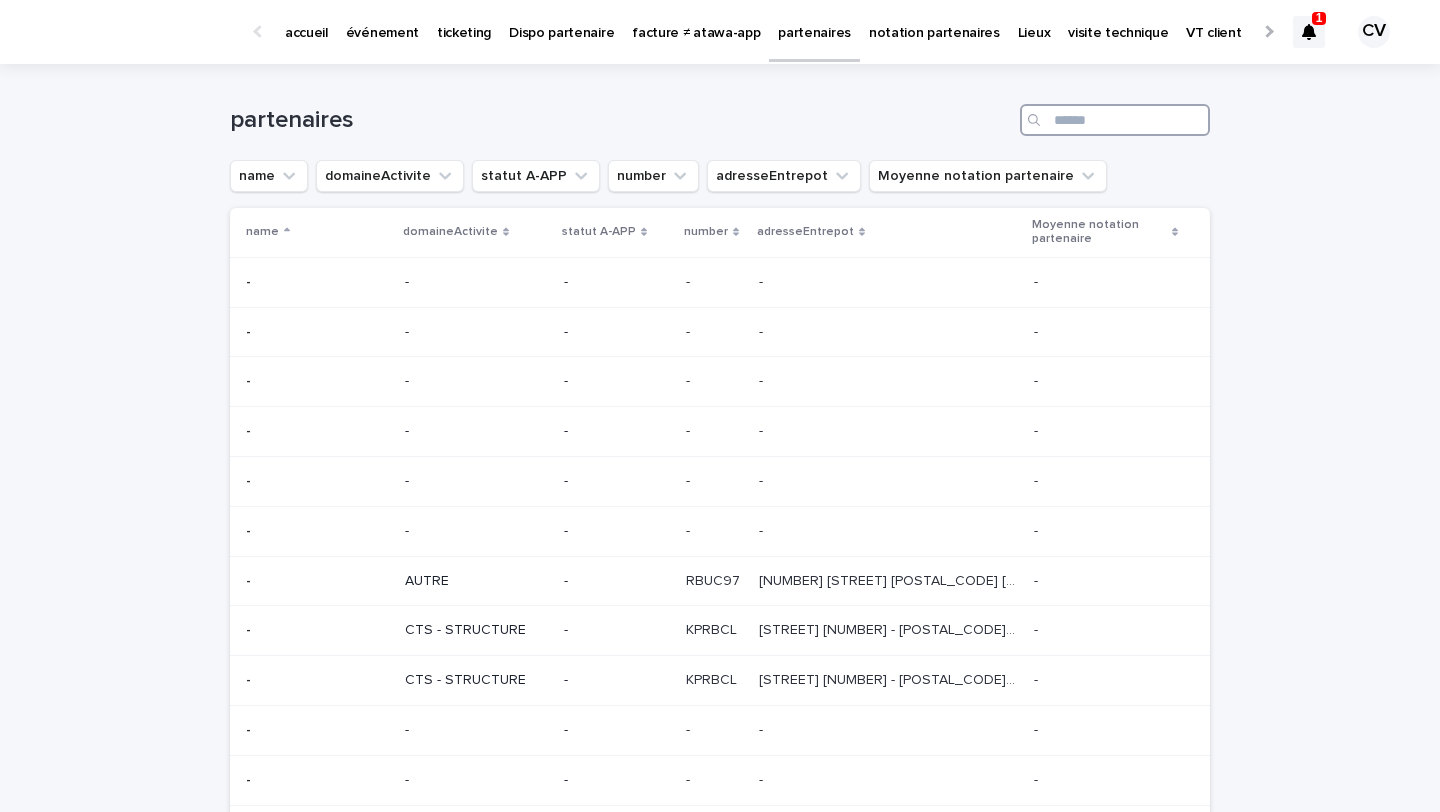 click at bounding box center (1115, 120) 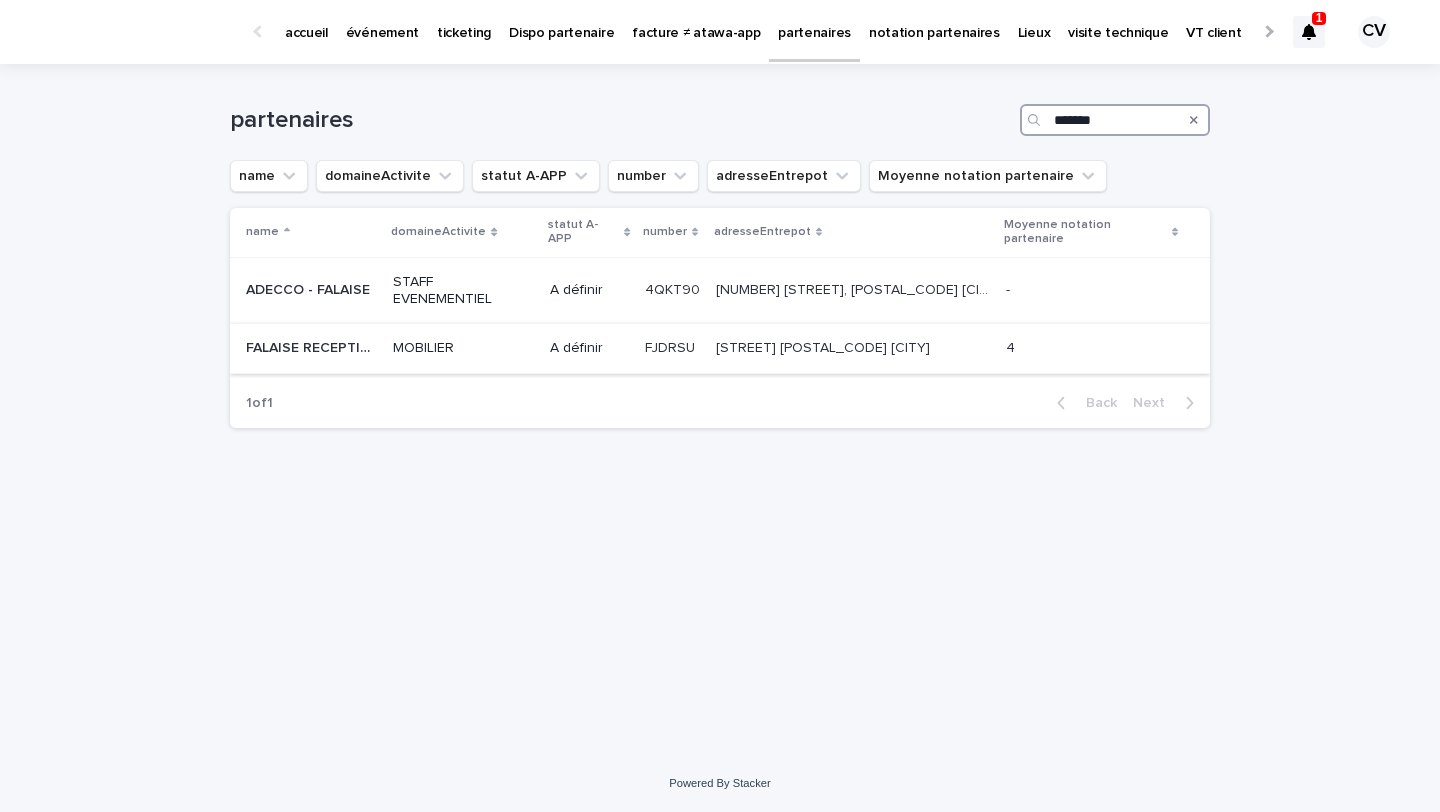 type on "*******" 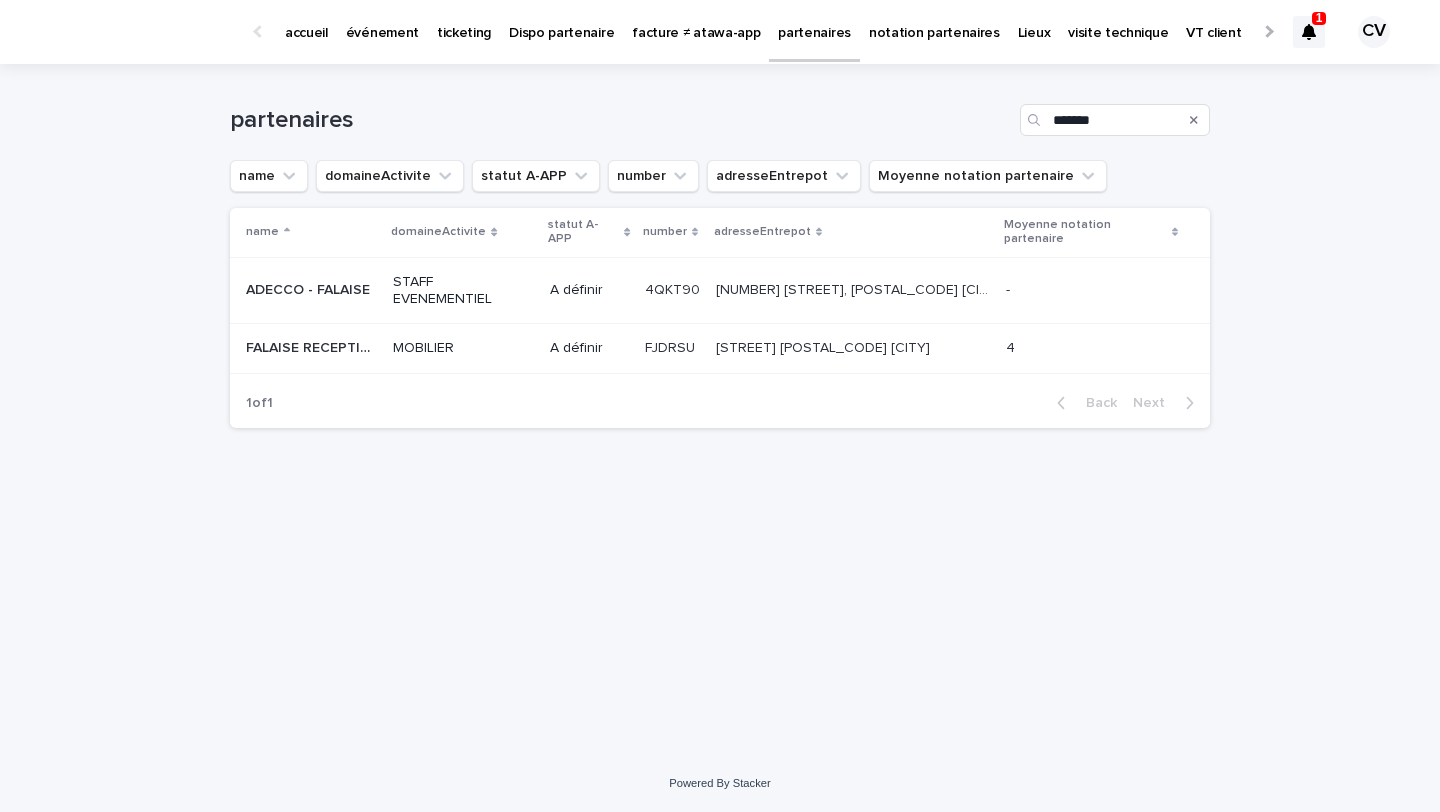 click on "FALAISE RECEPTION" at bounding box center (313, 346) 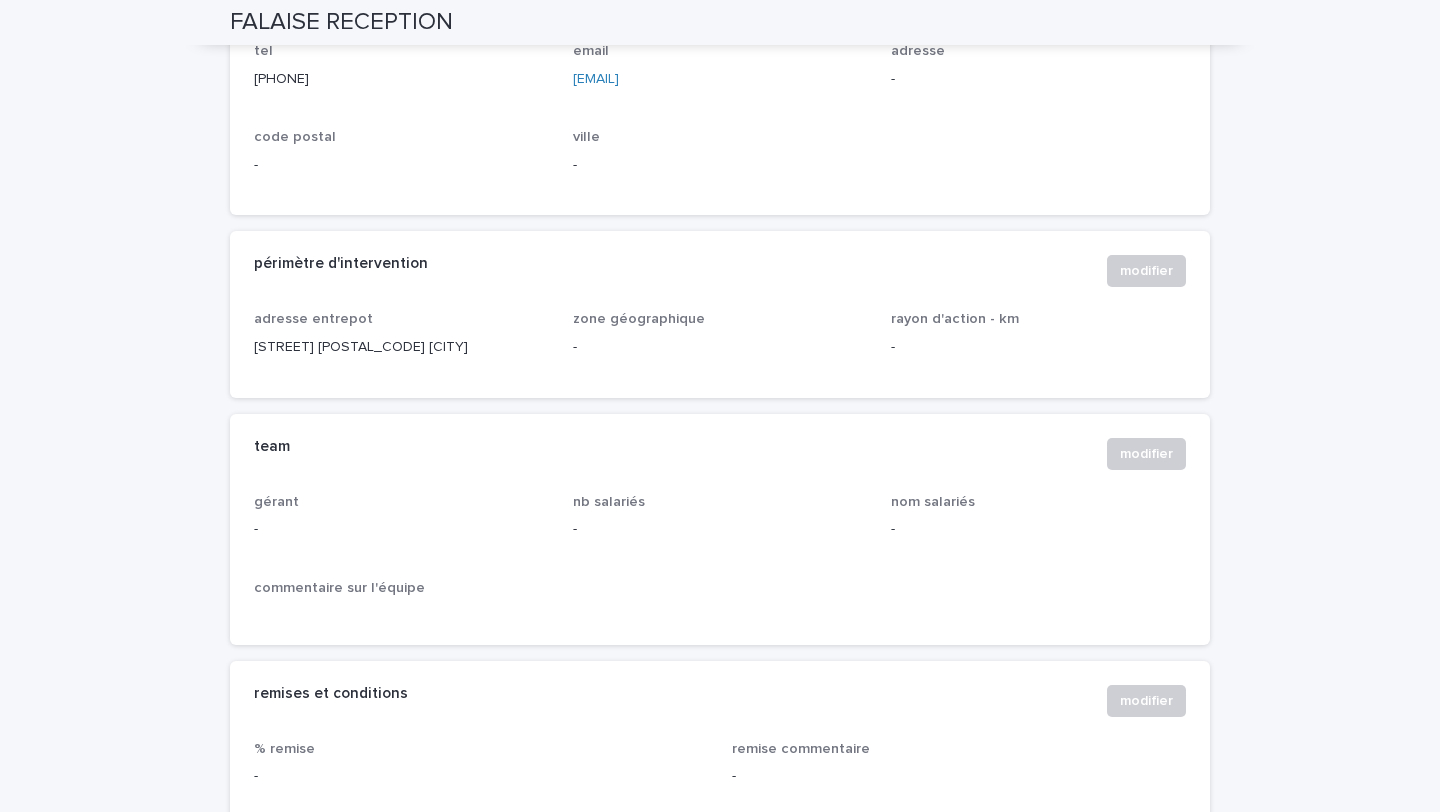 scroll, scrollTop: 0, scrollLeft: 0, axis: both 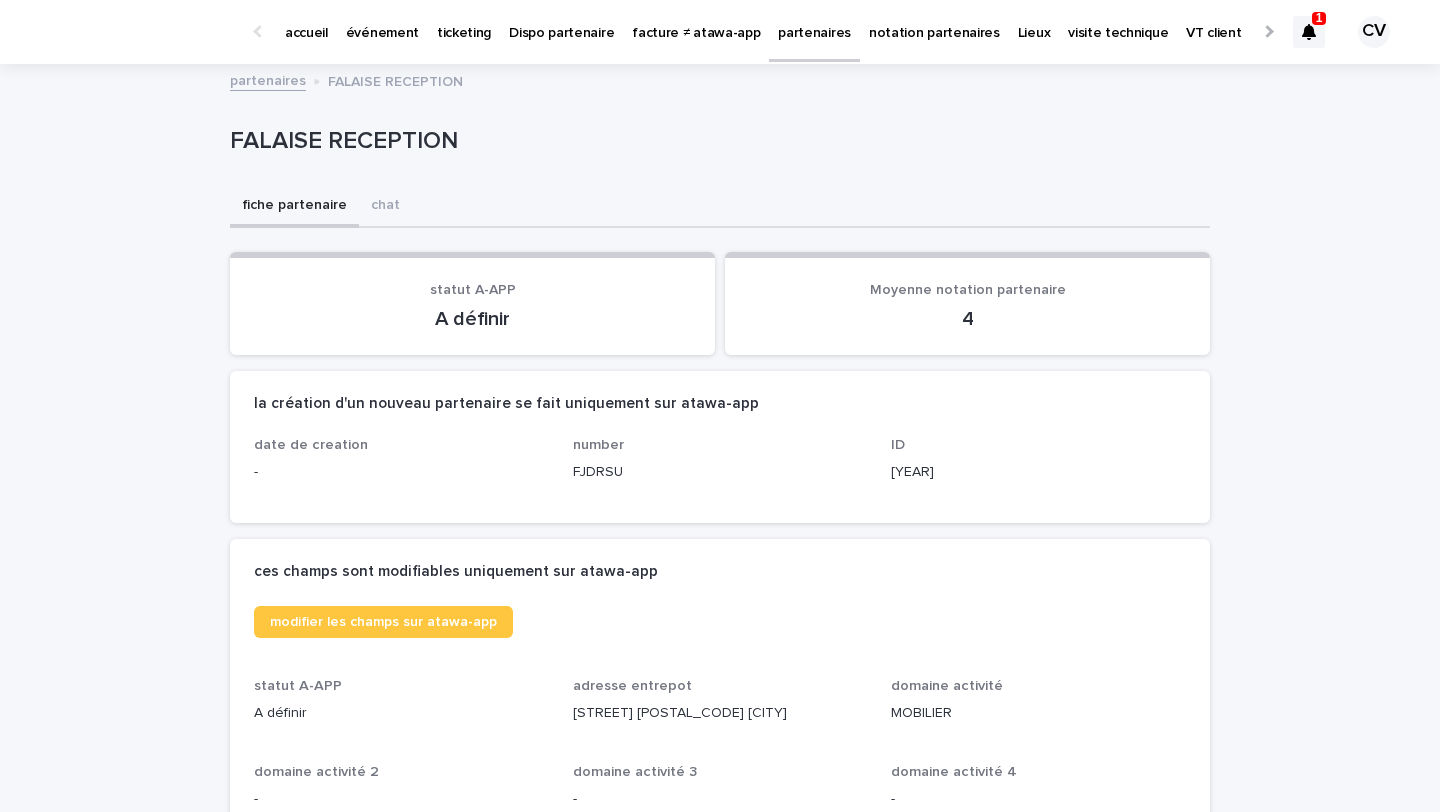 click on "événement" at bounding box center (382, 21) 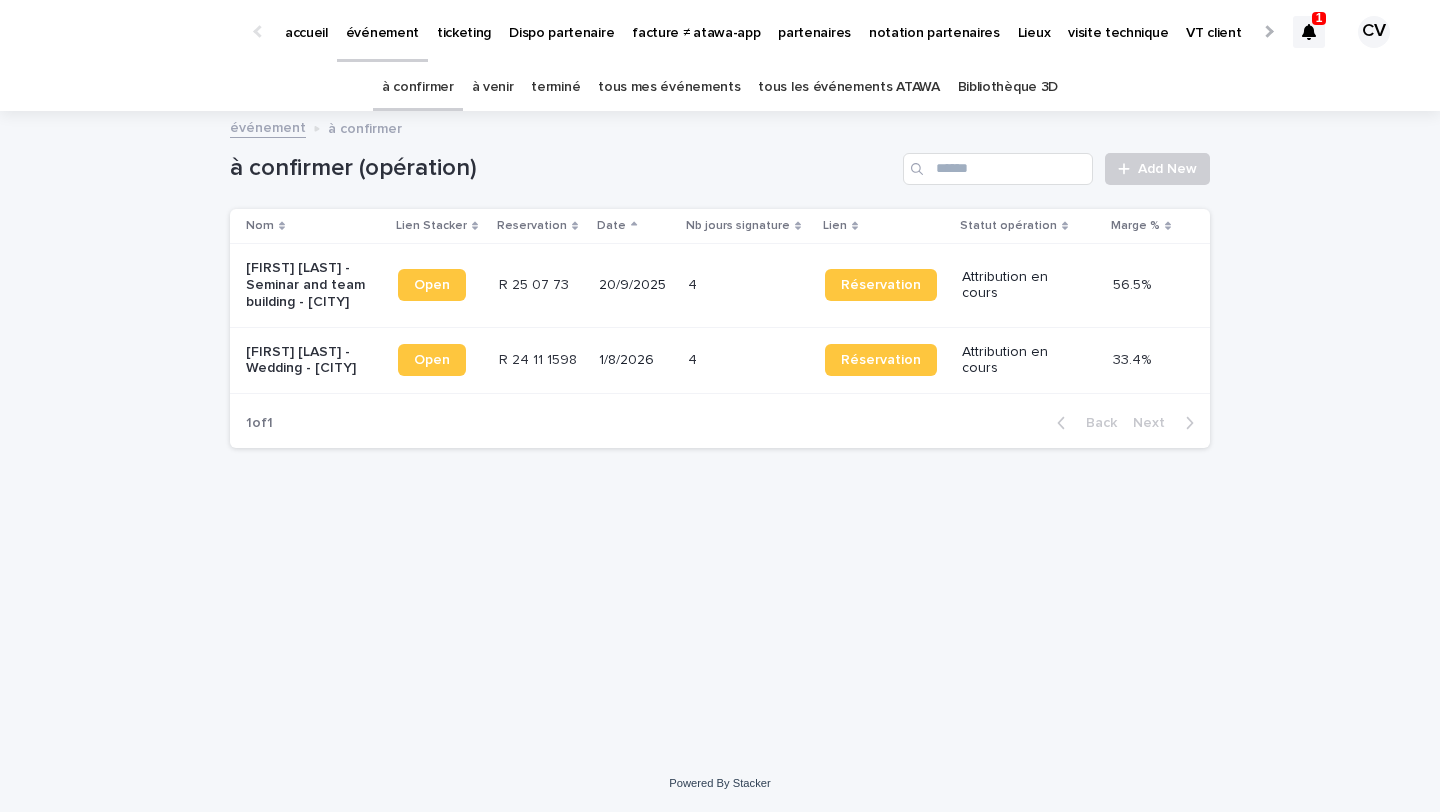 click on "tous les événements ATAWA" at bounding box center (848, 87) 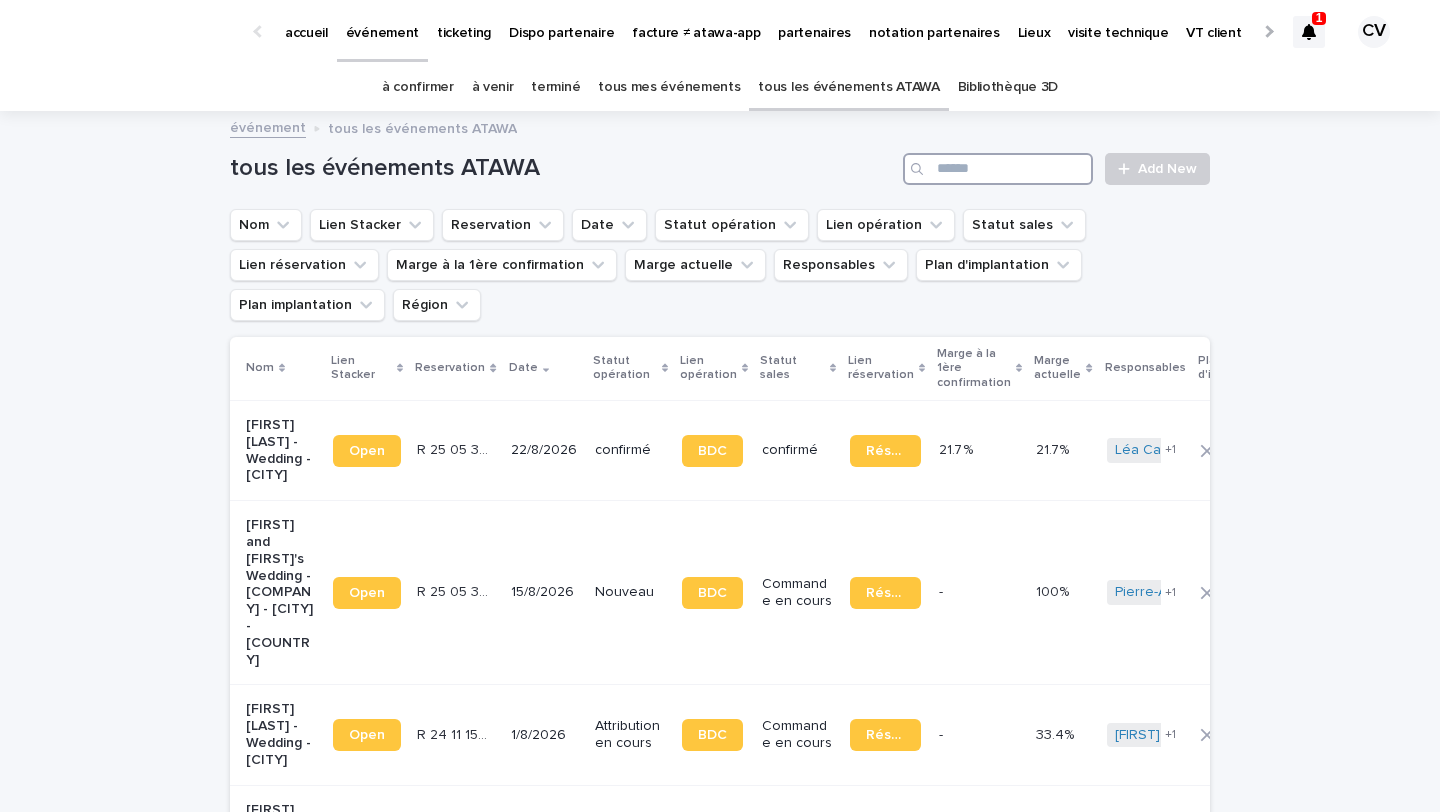 click at bounding box center [998, 169] 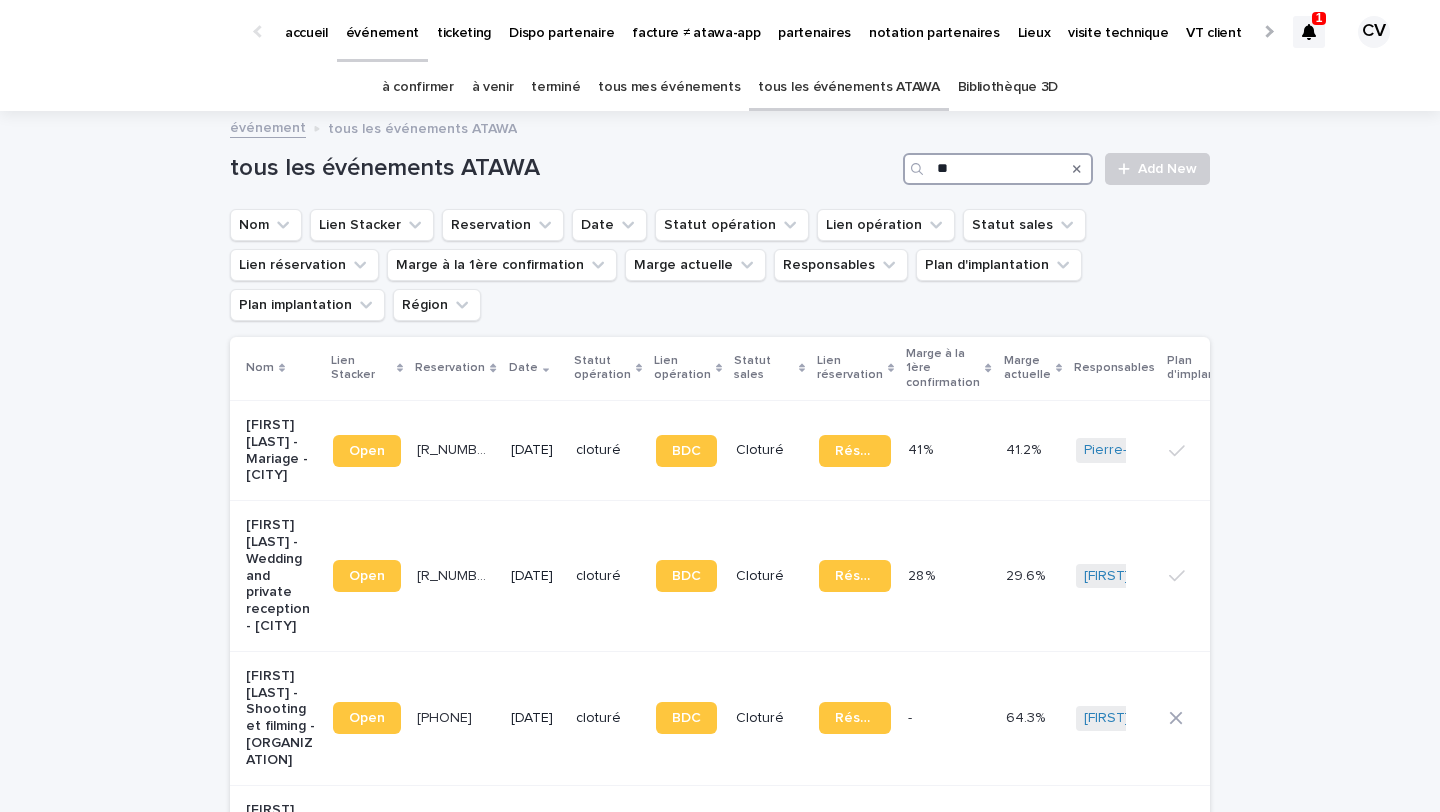 type on "*" 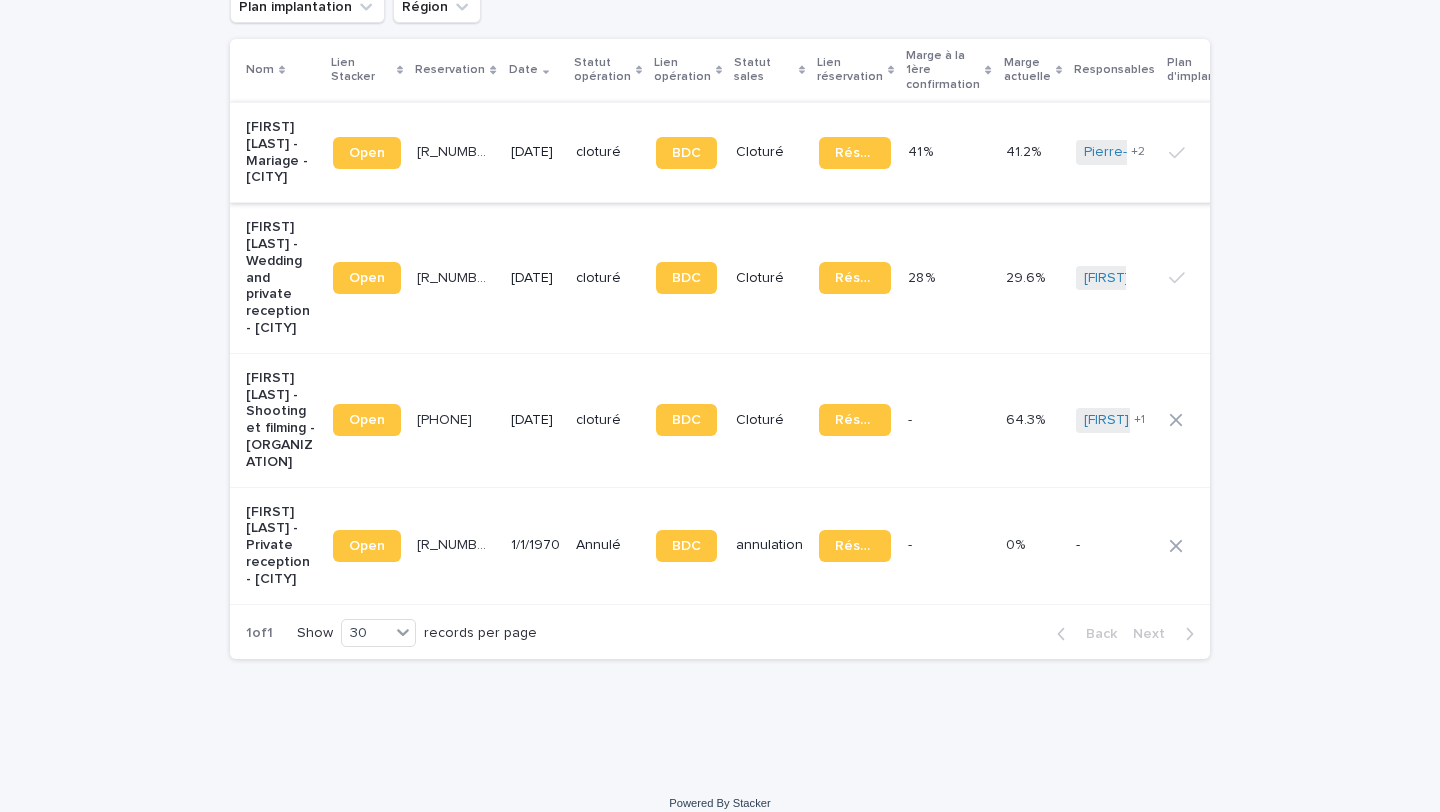 scroll, scrollTop: 0, scrollLeft: 0, axis: both 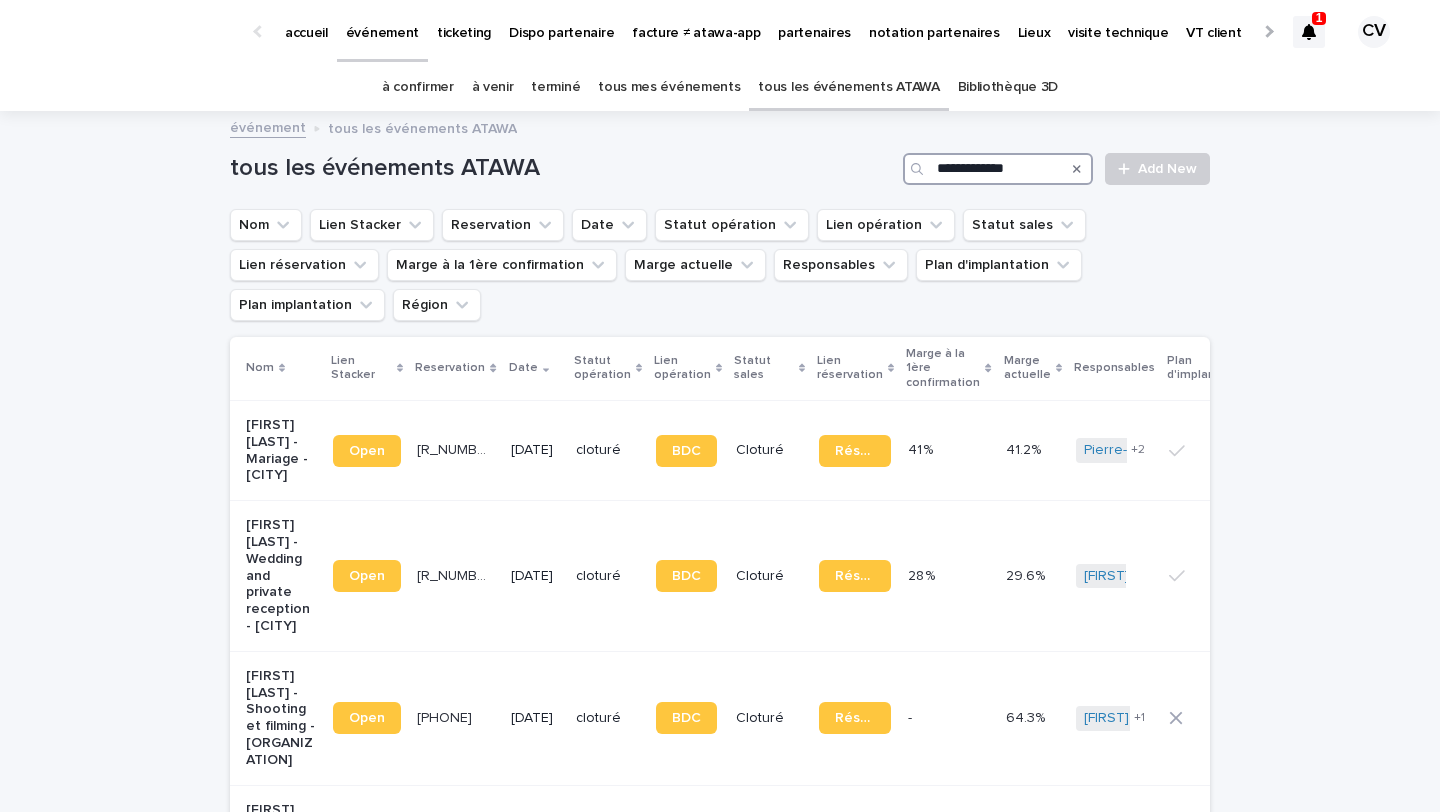 type on "**********" 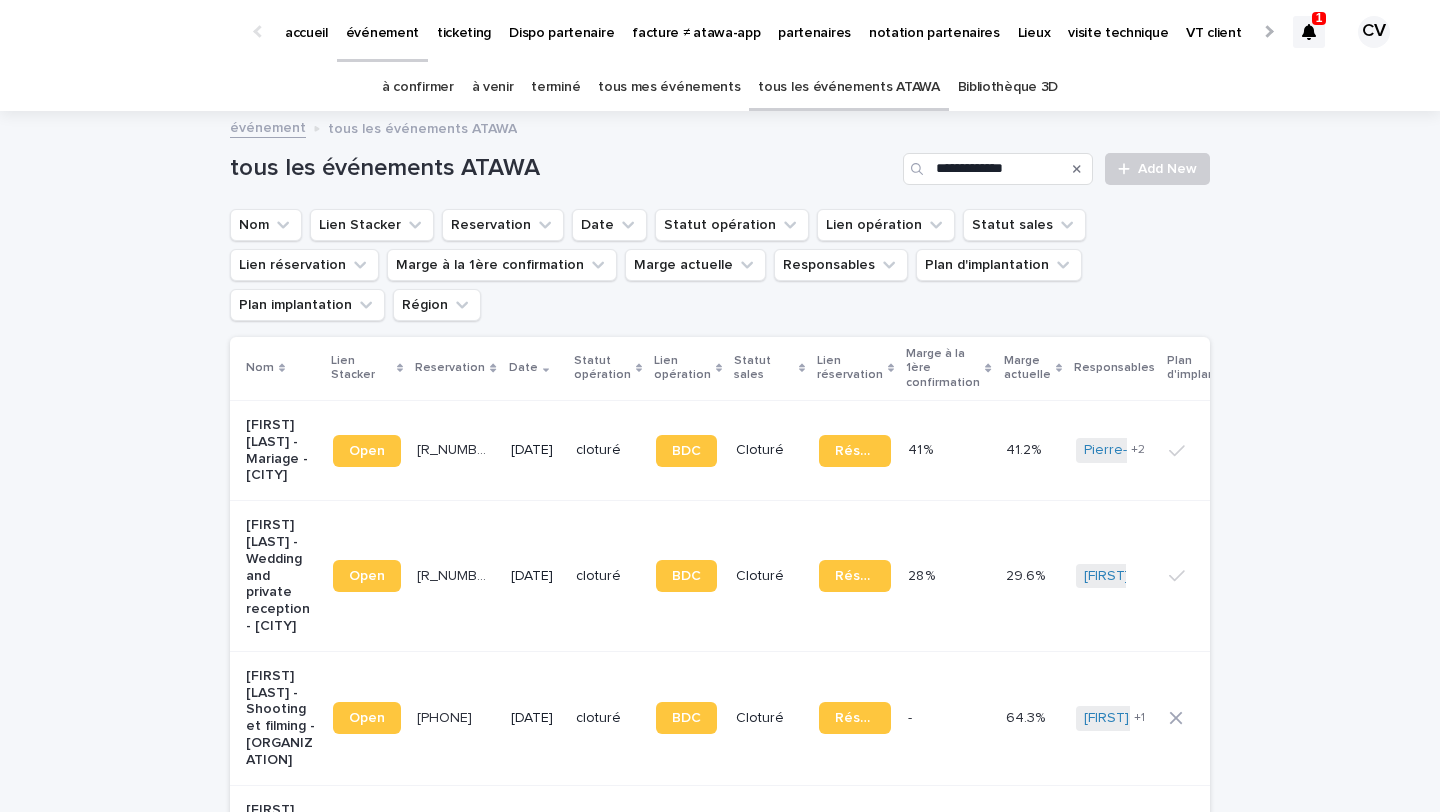 click on "terminé" at bounding box center (555, 87) 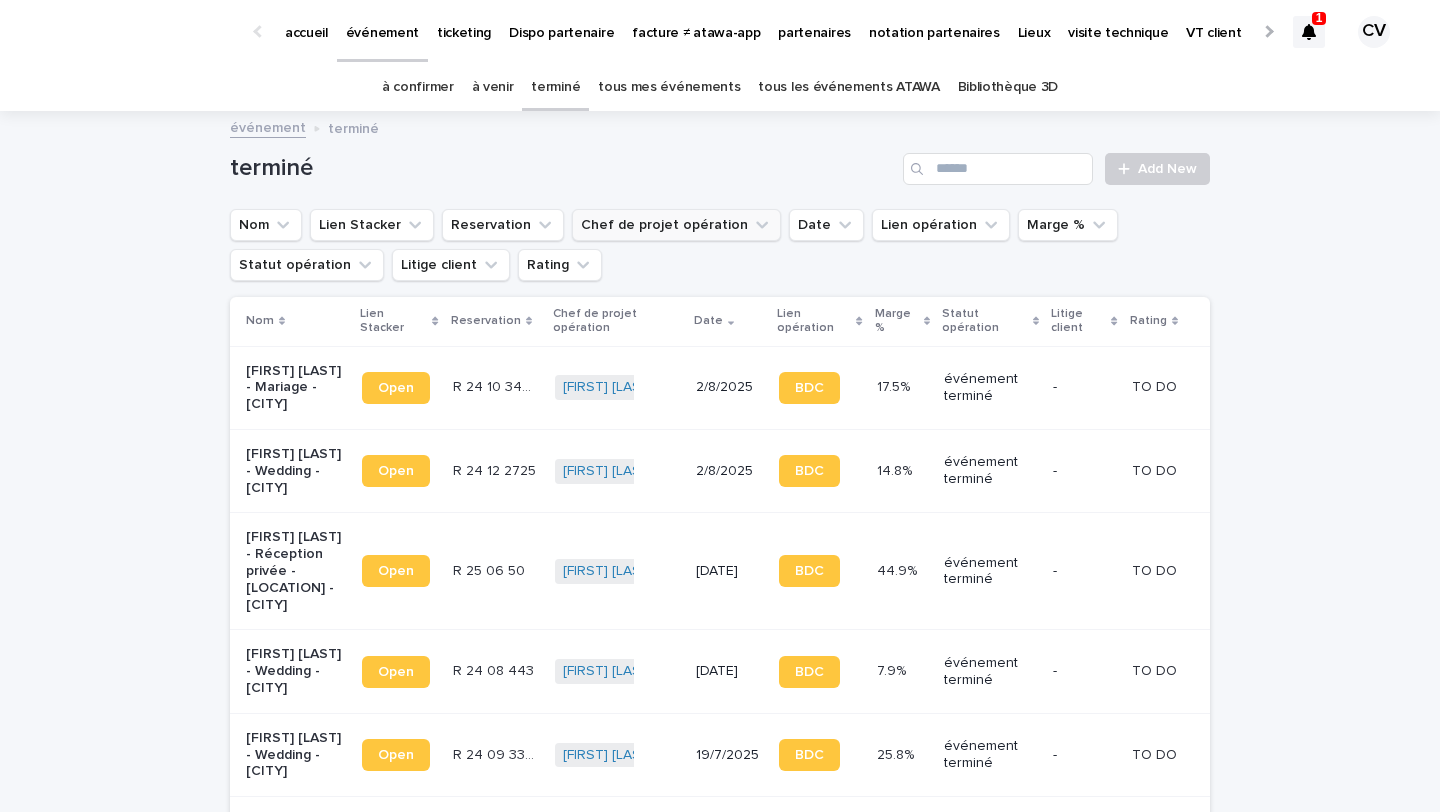 click on "Chef de projet opération" at bounding box center (676, 225) 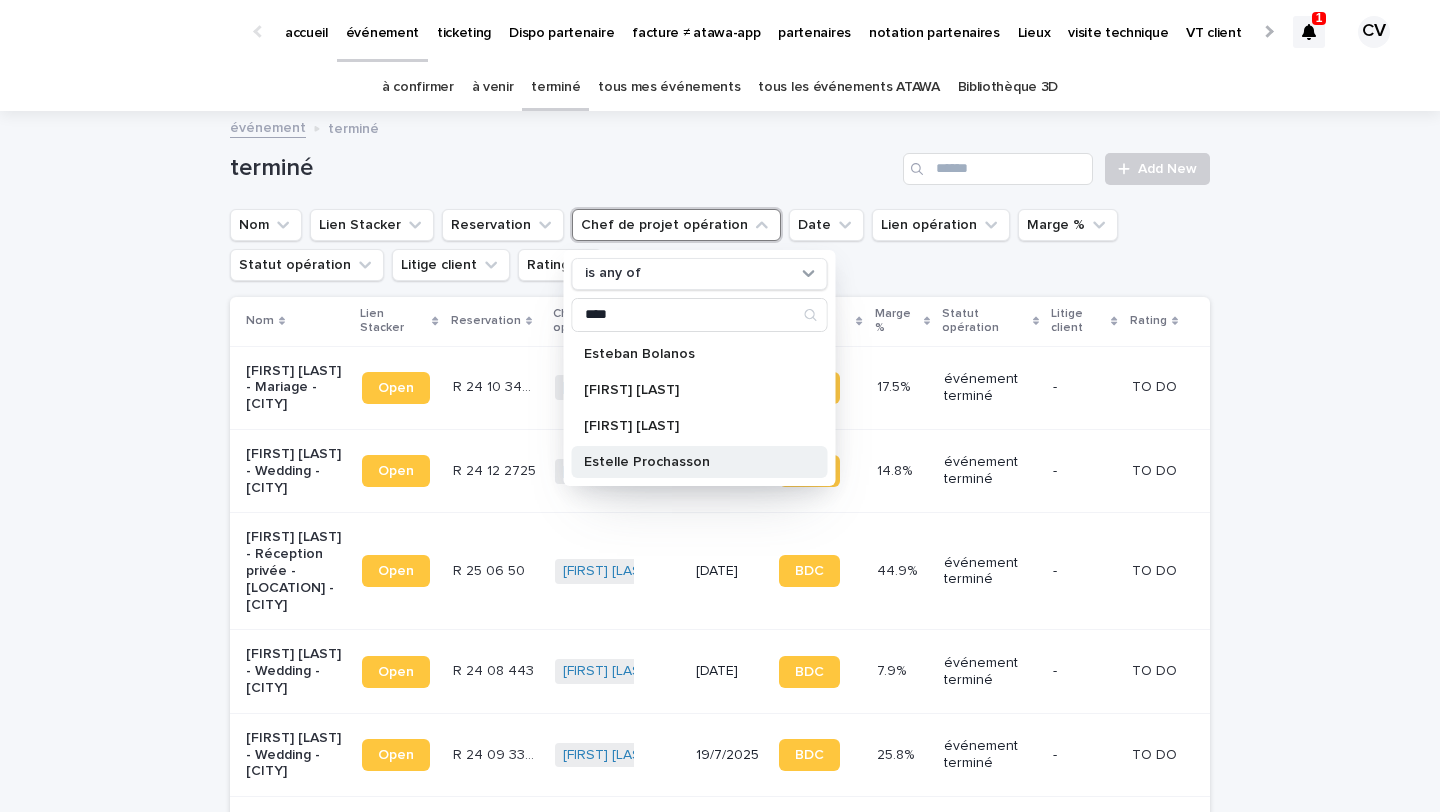 type on "****" 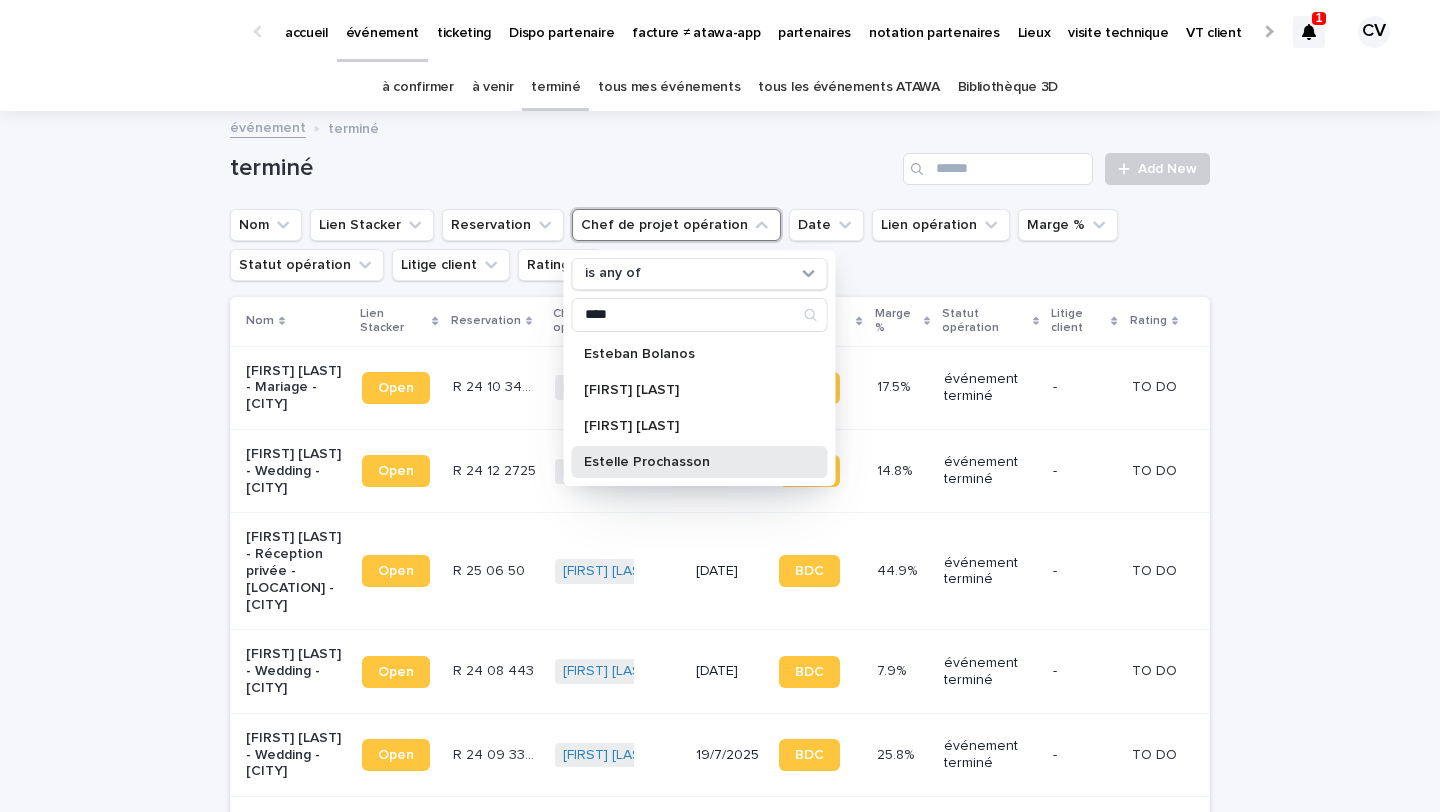 click on "Estelle Prochasson" at bounding box center (700, 462) 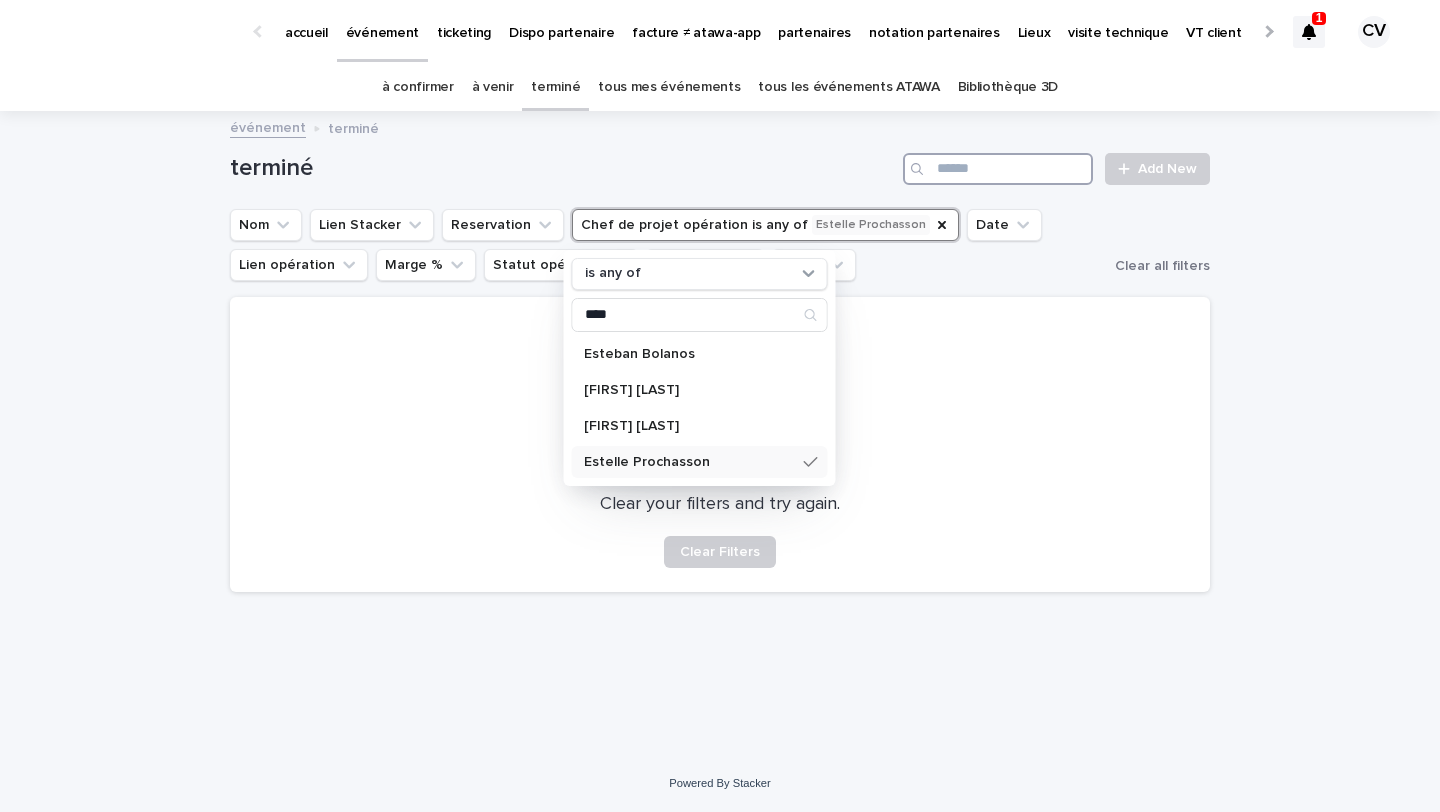 click at bounding box center [998, 169] 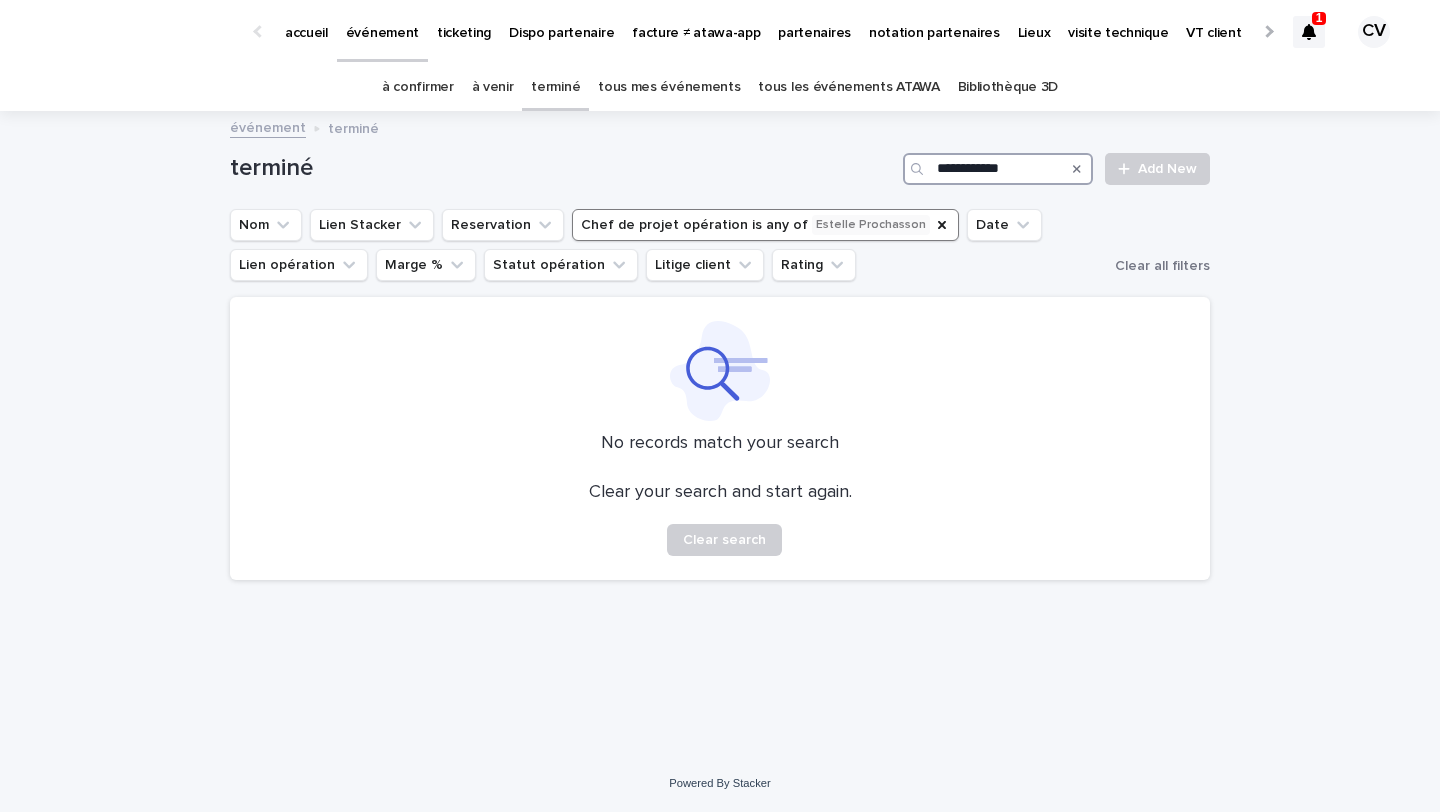 type on "**********" 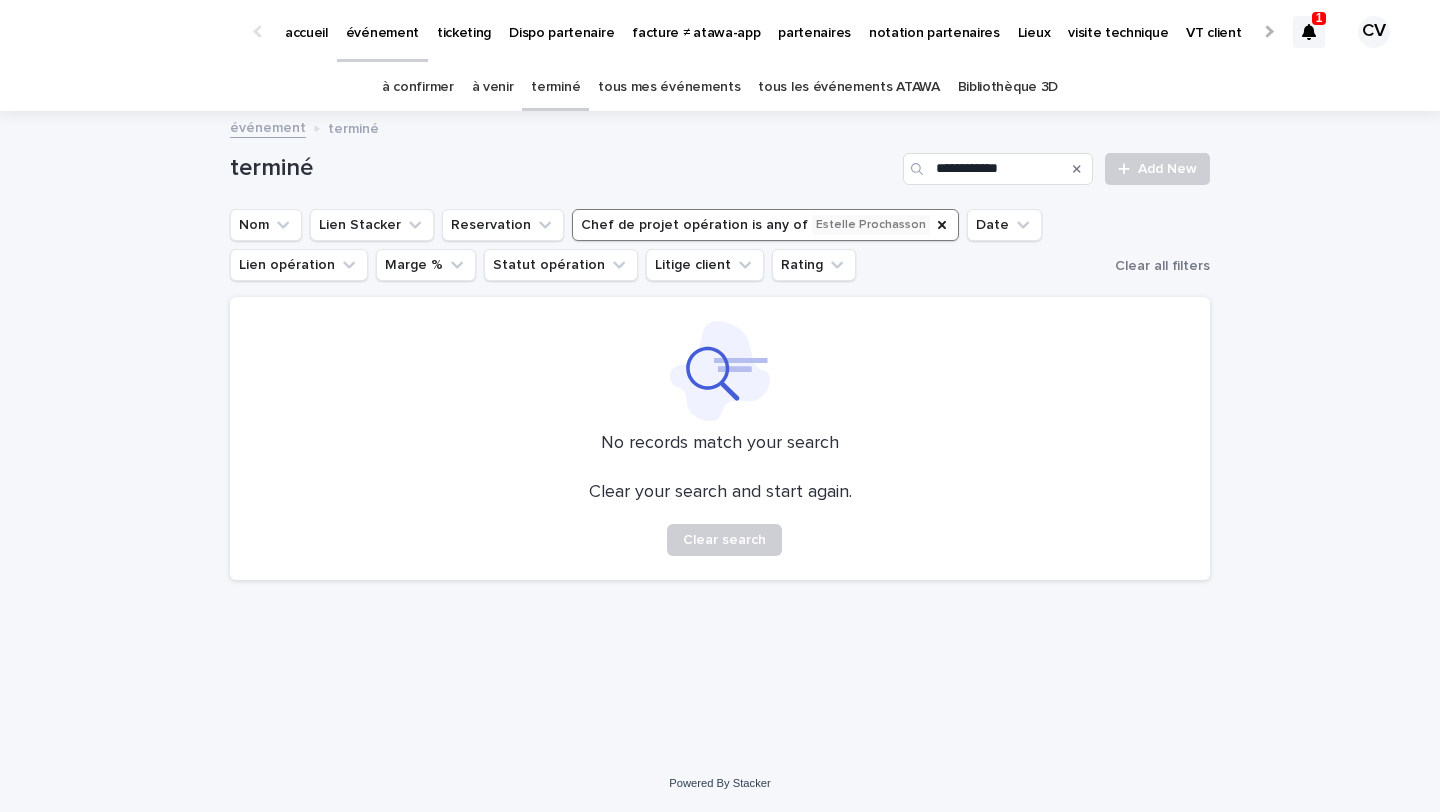 click on "tous les événements ATAWA" at bounding box center (848, 87) 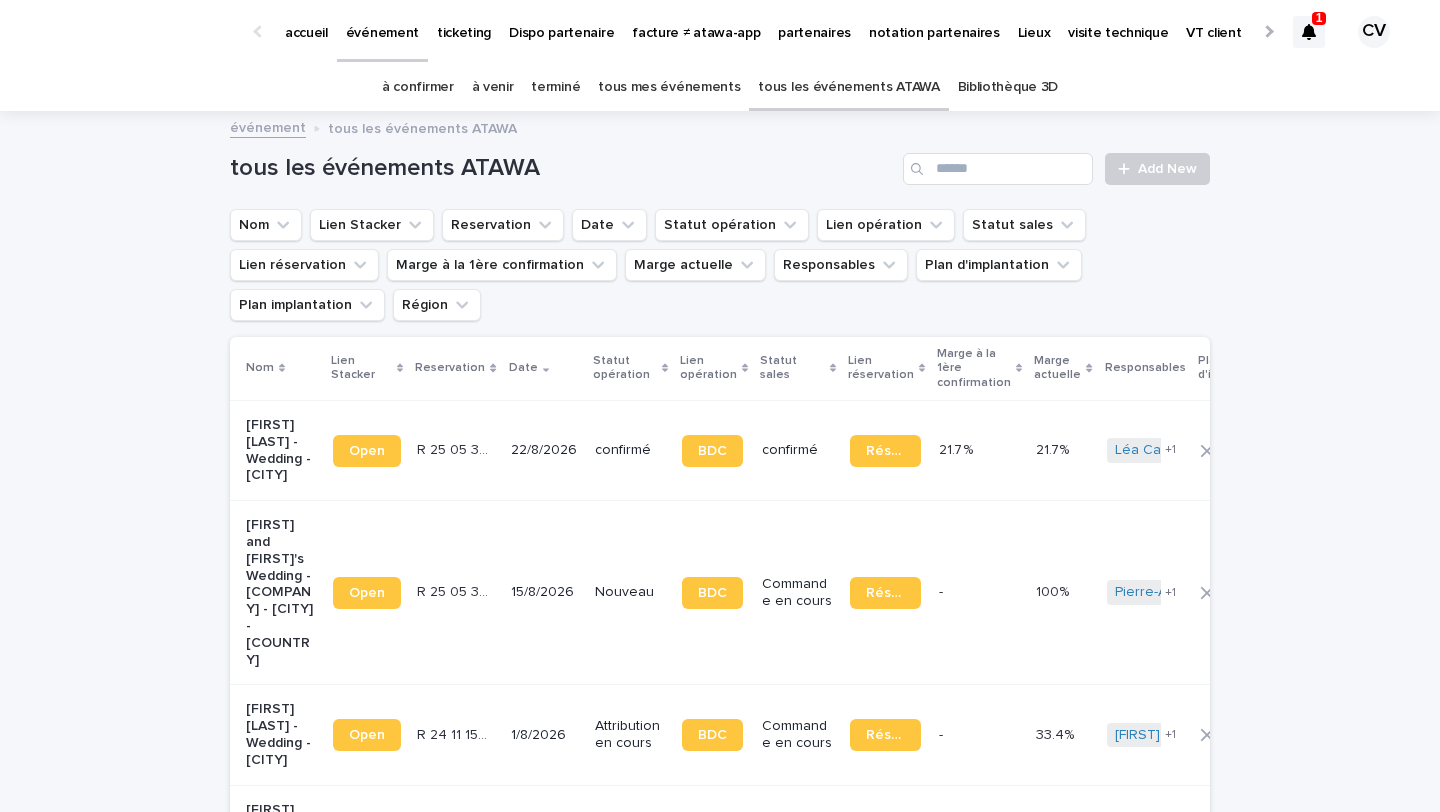 click on "à confirmer" at bounding box center [418, 87] 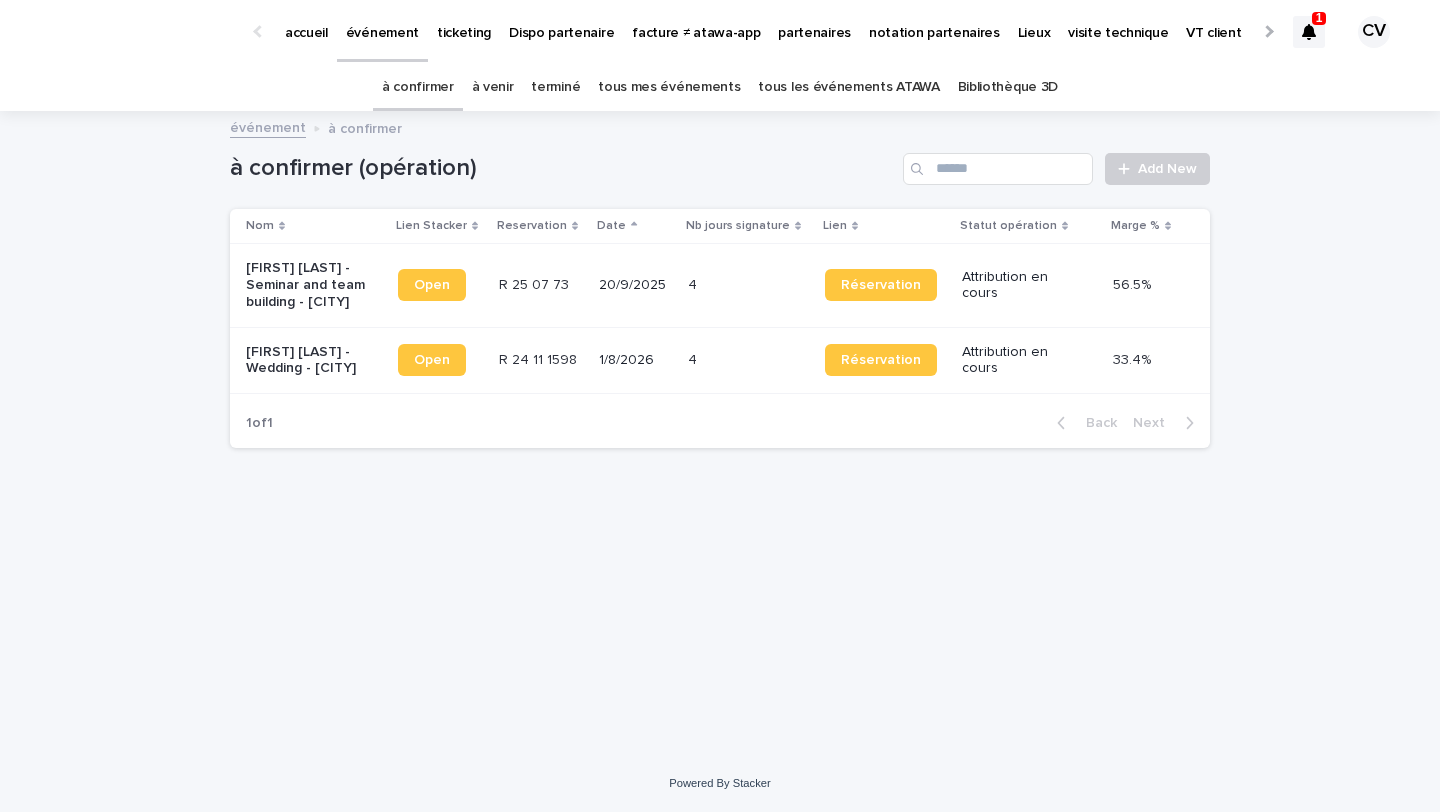 click on "[FIRST] [LAST] - Wedding - [CITY]" at bounding box center (308, 361) 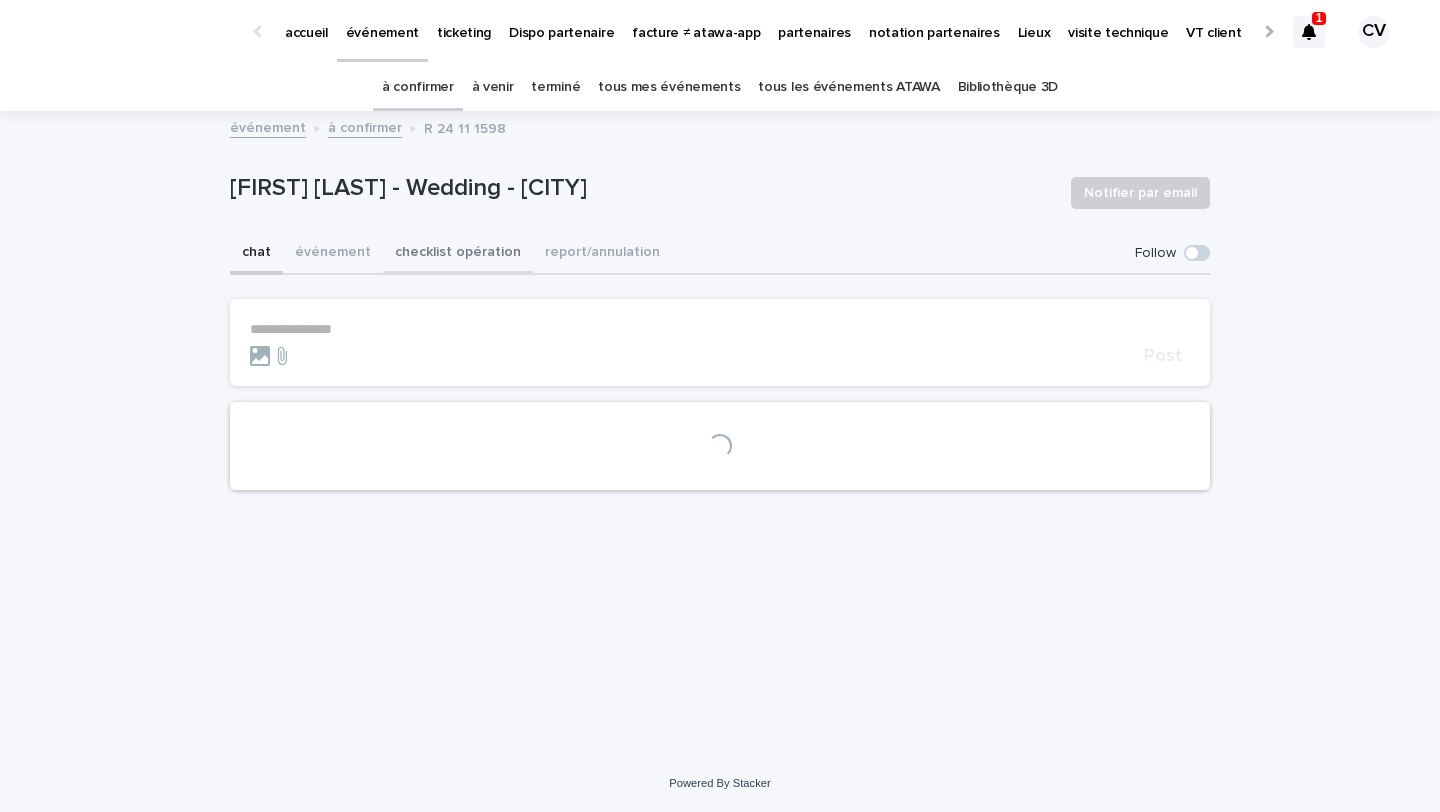 click on "checklist opération" at bounding box center (458, 254) 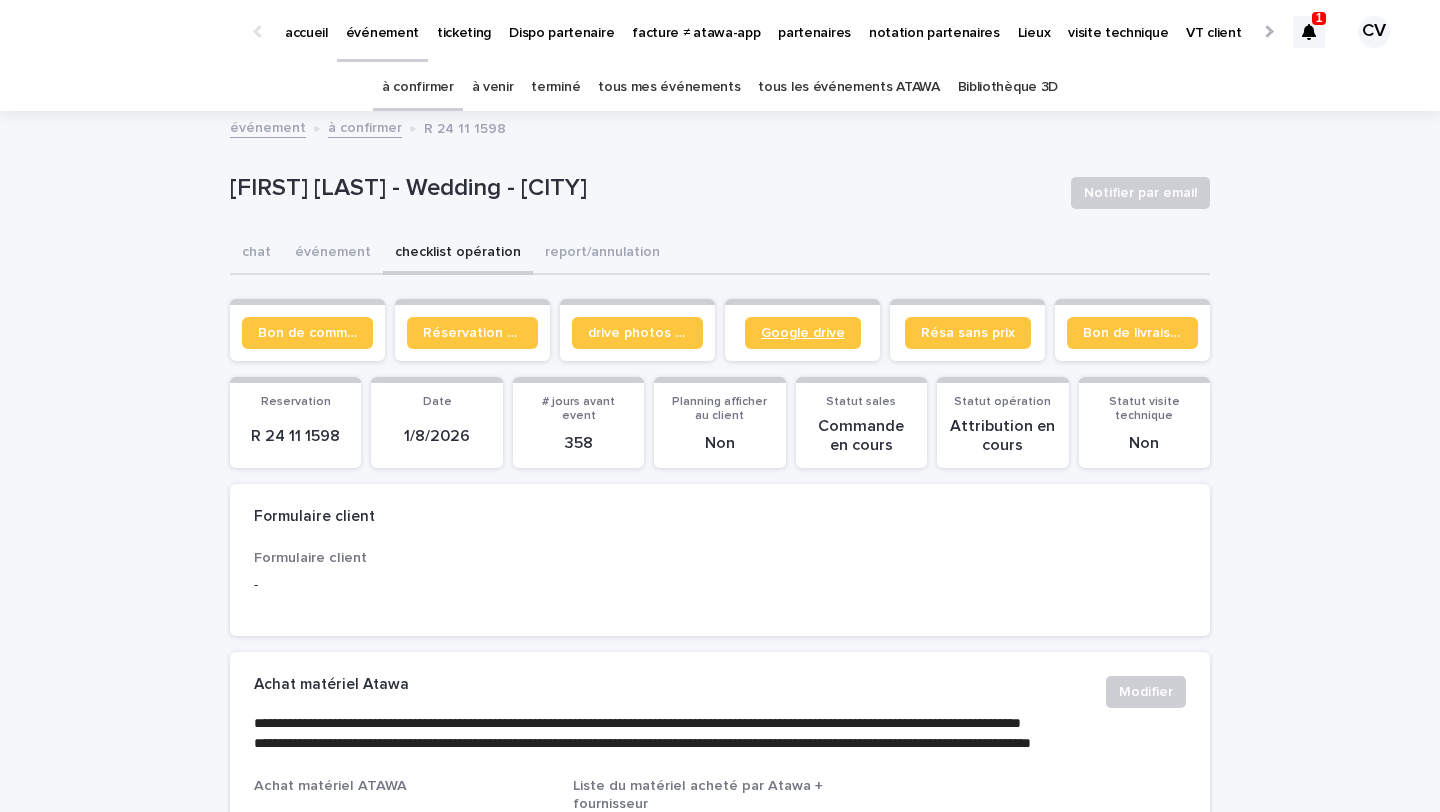 click on "Google drive" at bounding box center (803, 333) 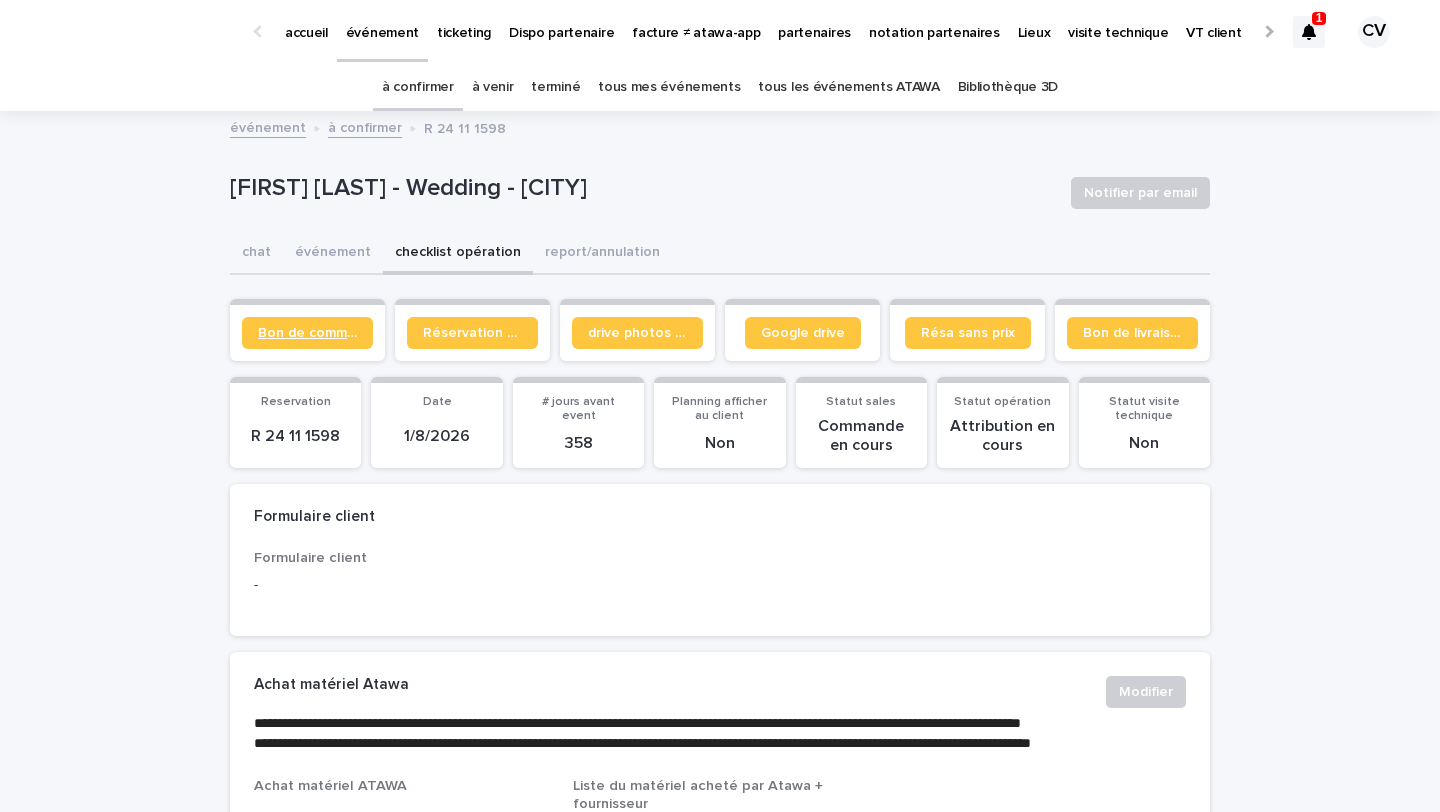 click on "Bon de commande" at bounding box center (307, 333) 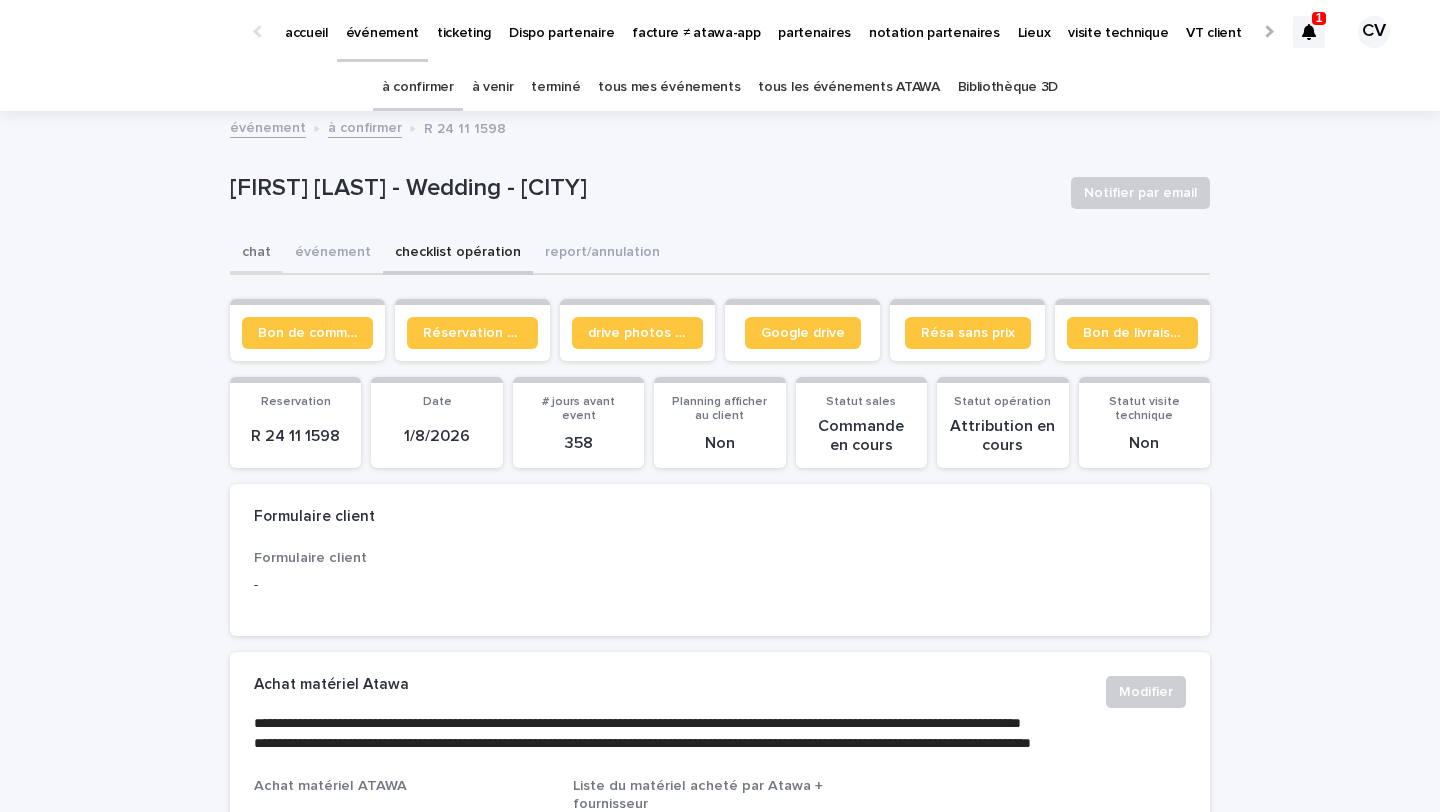 click on "chat" at bounding box center (256, 254) 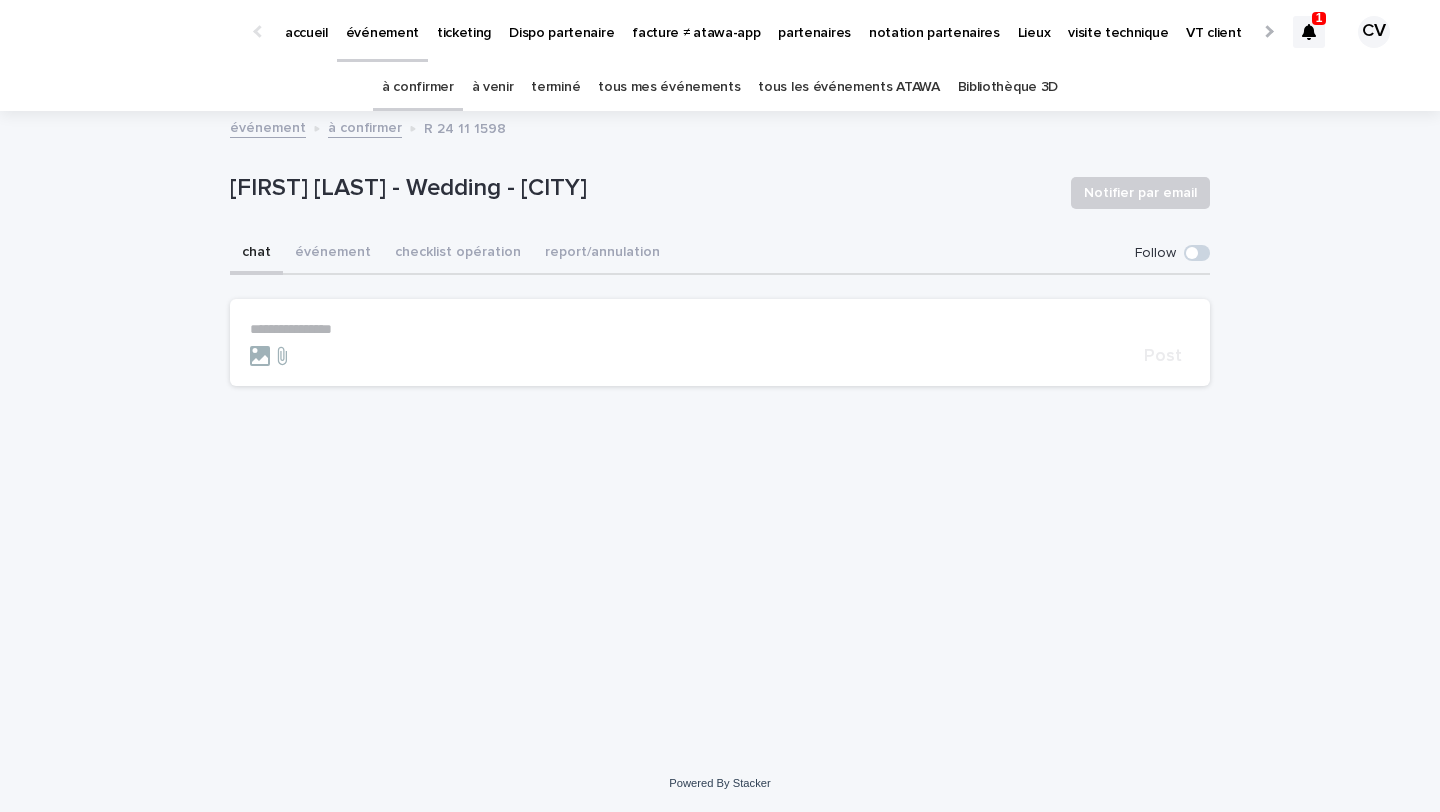click on "**********" at bounding box center (720, 329) 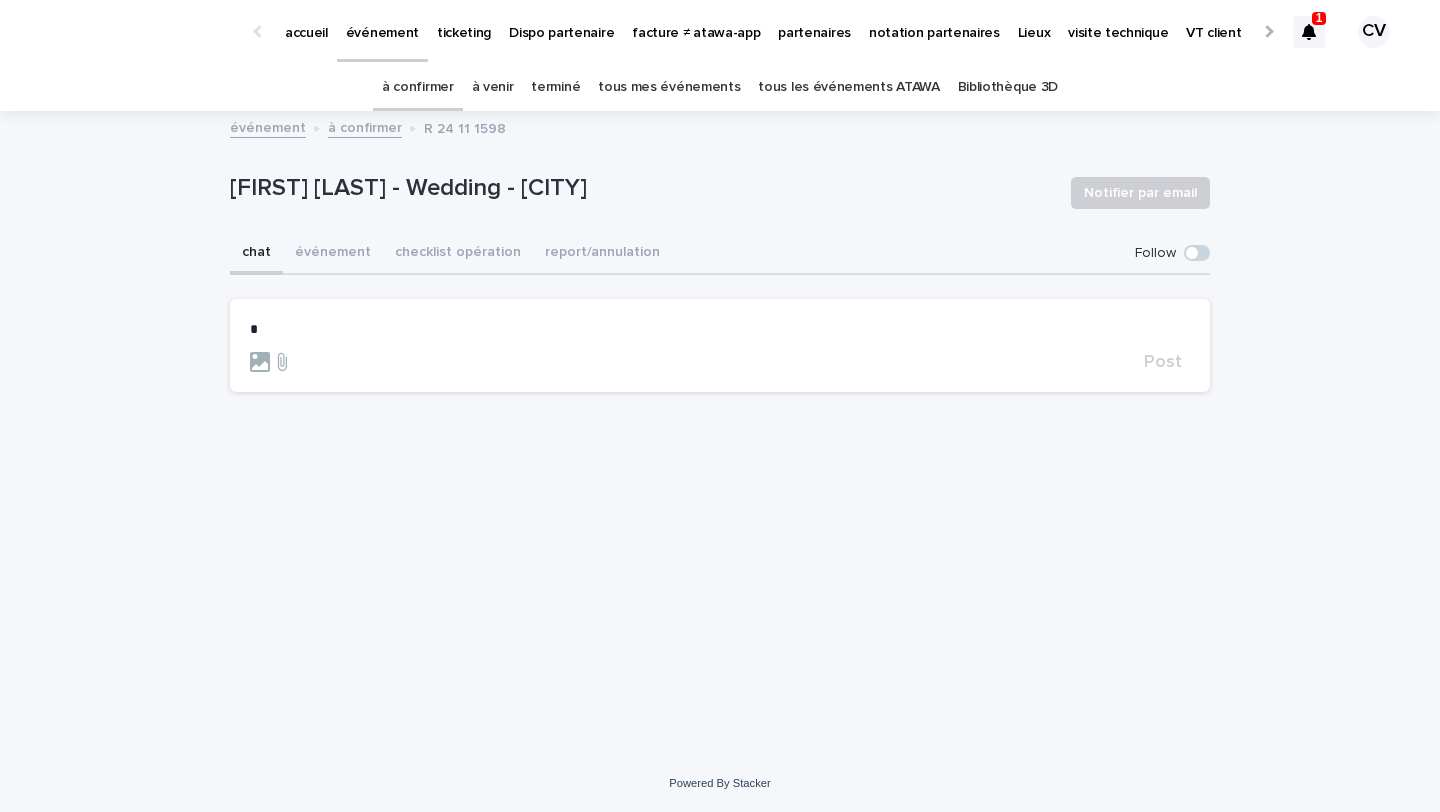 type 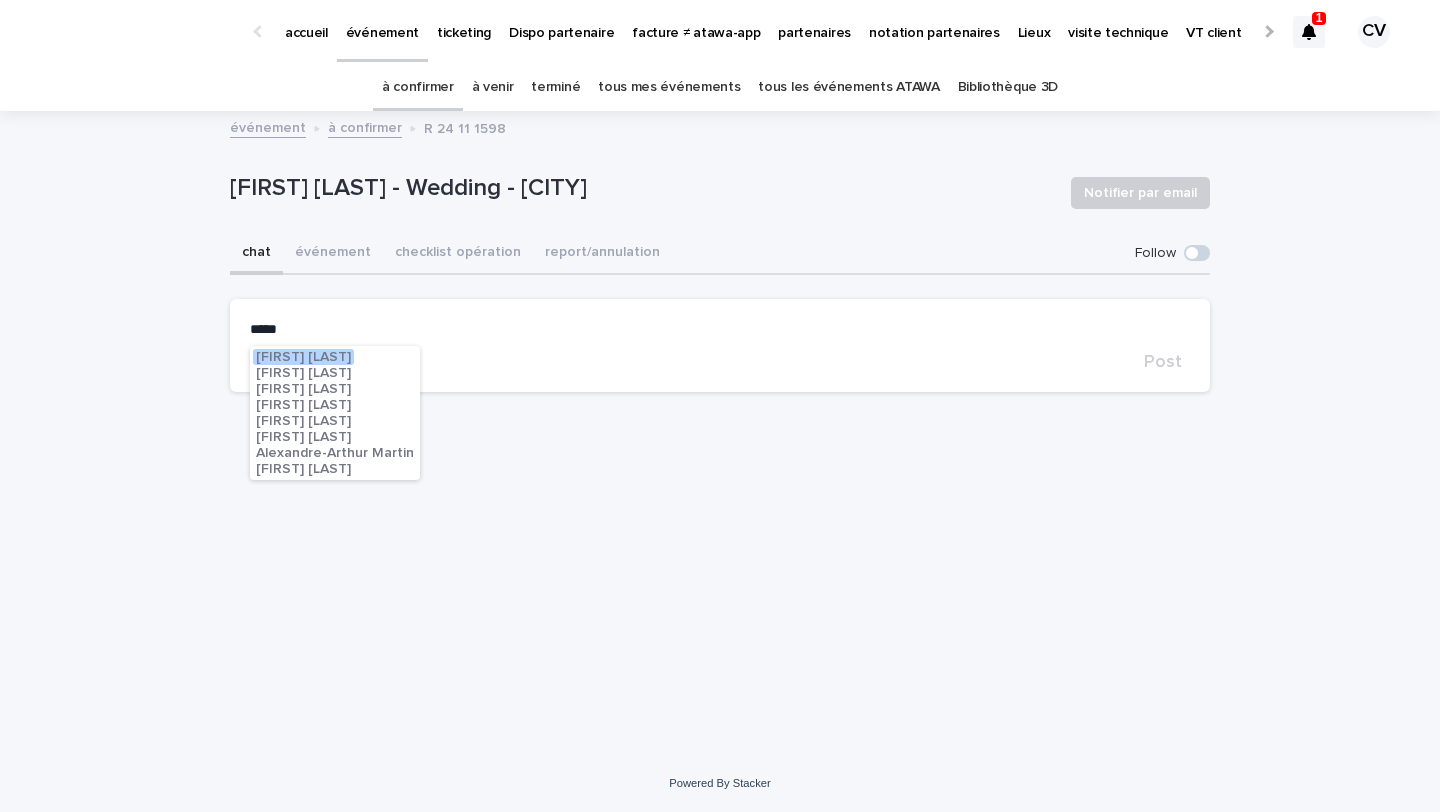 click on "Alexandre-Arthur  Martin" at bounding box center [335, 453] 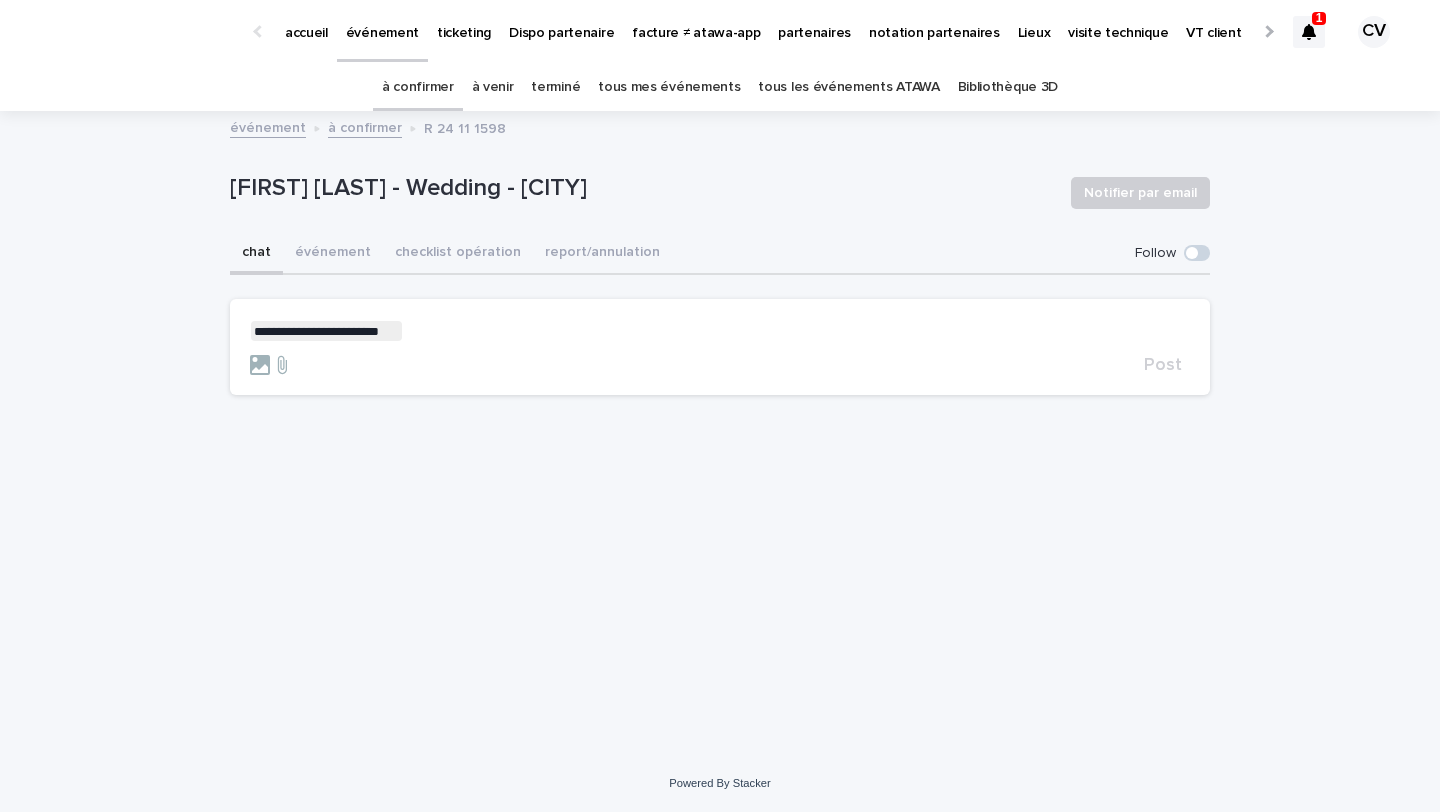 click on "**********" at bounding box center (720, 331) 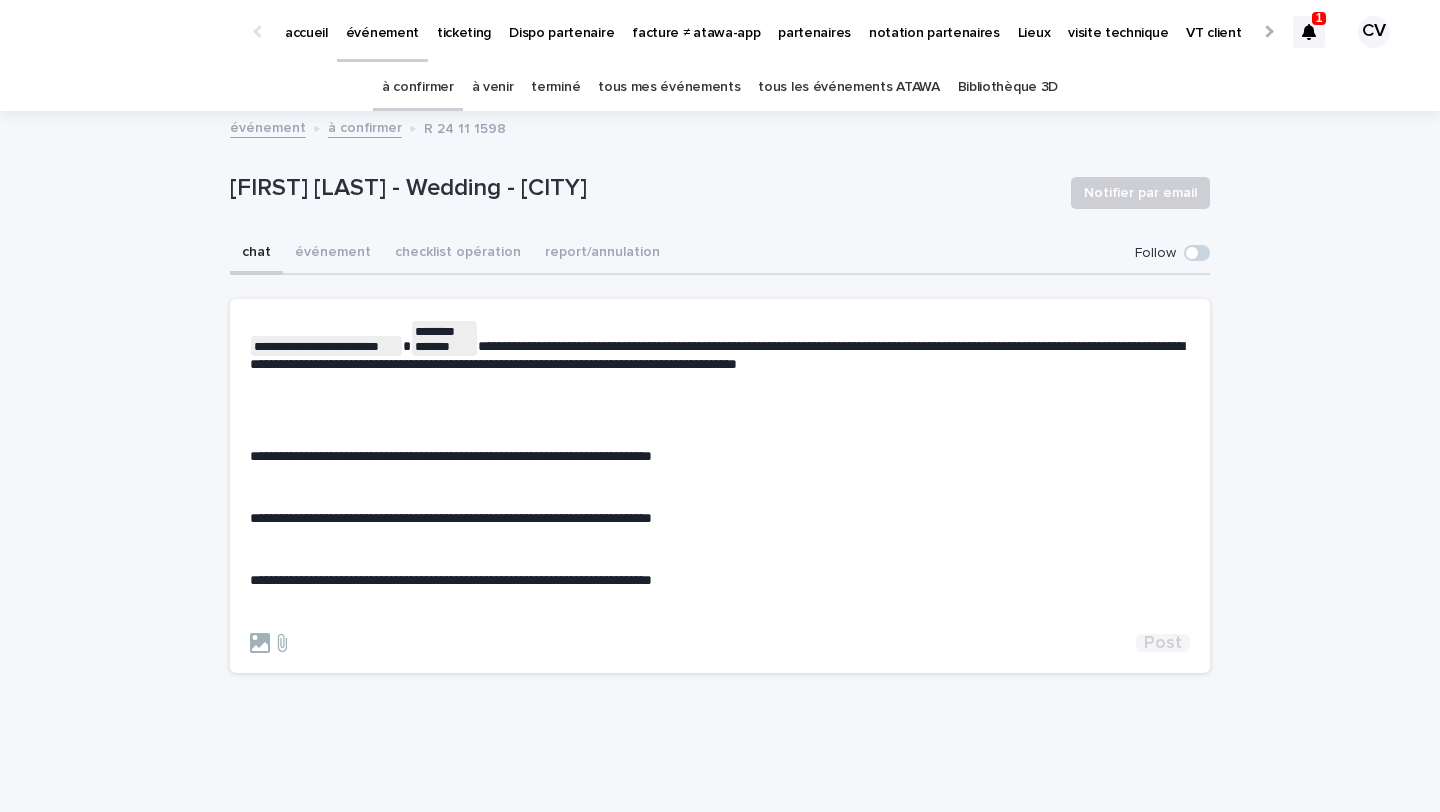 click on "Post" at bounding box center [1163, 643] 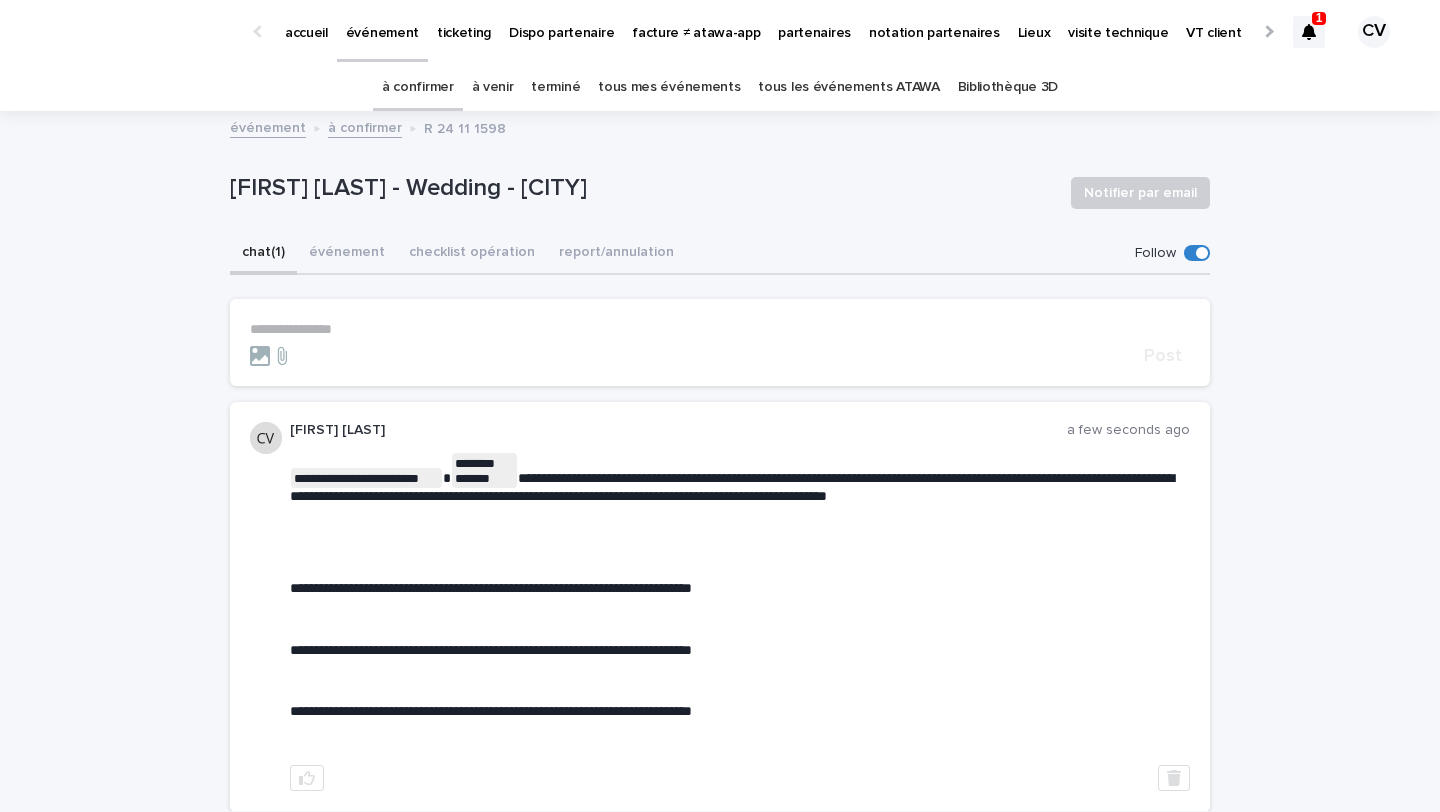 click on "à confirmer" at bounding box center [418, 87] 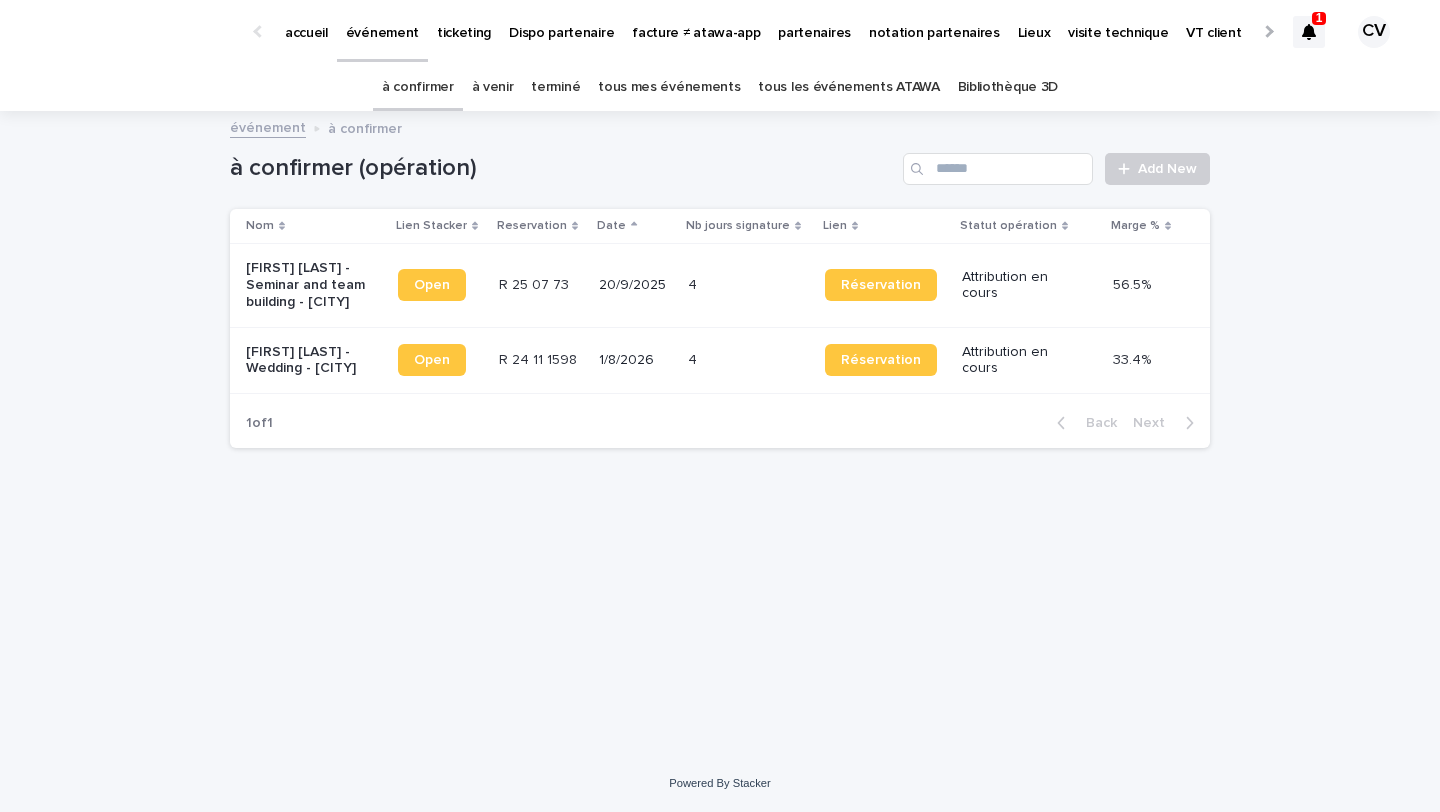 click on "[FIRST] [LAST] - Seminar and team building - [CITY]" at bounding box center [308, 285] 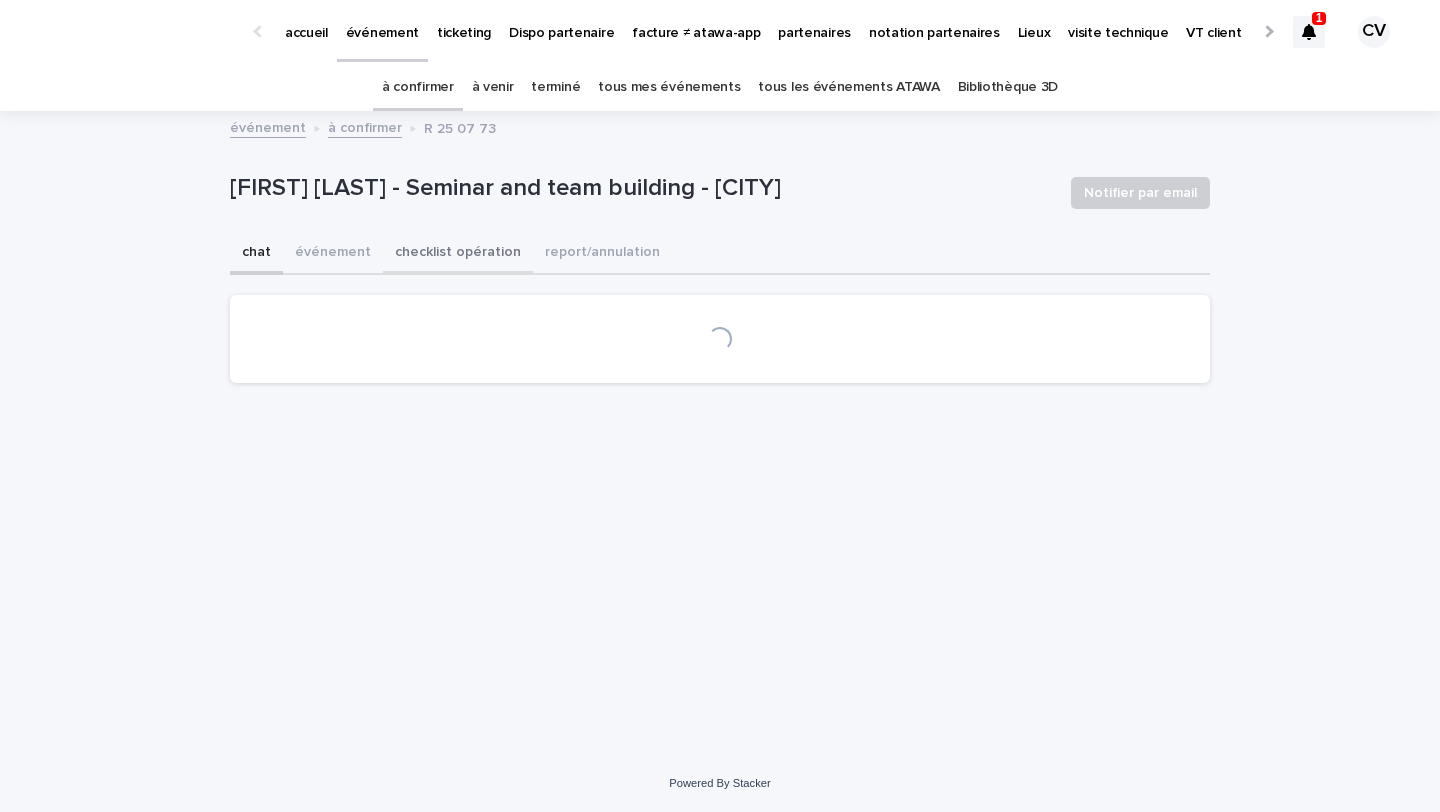 click on "checklist opération" at bounding box center (458, 254) 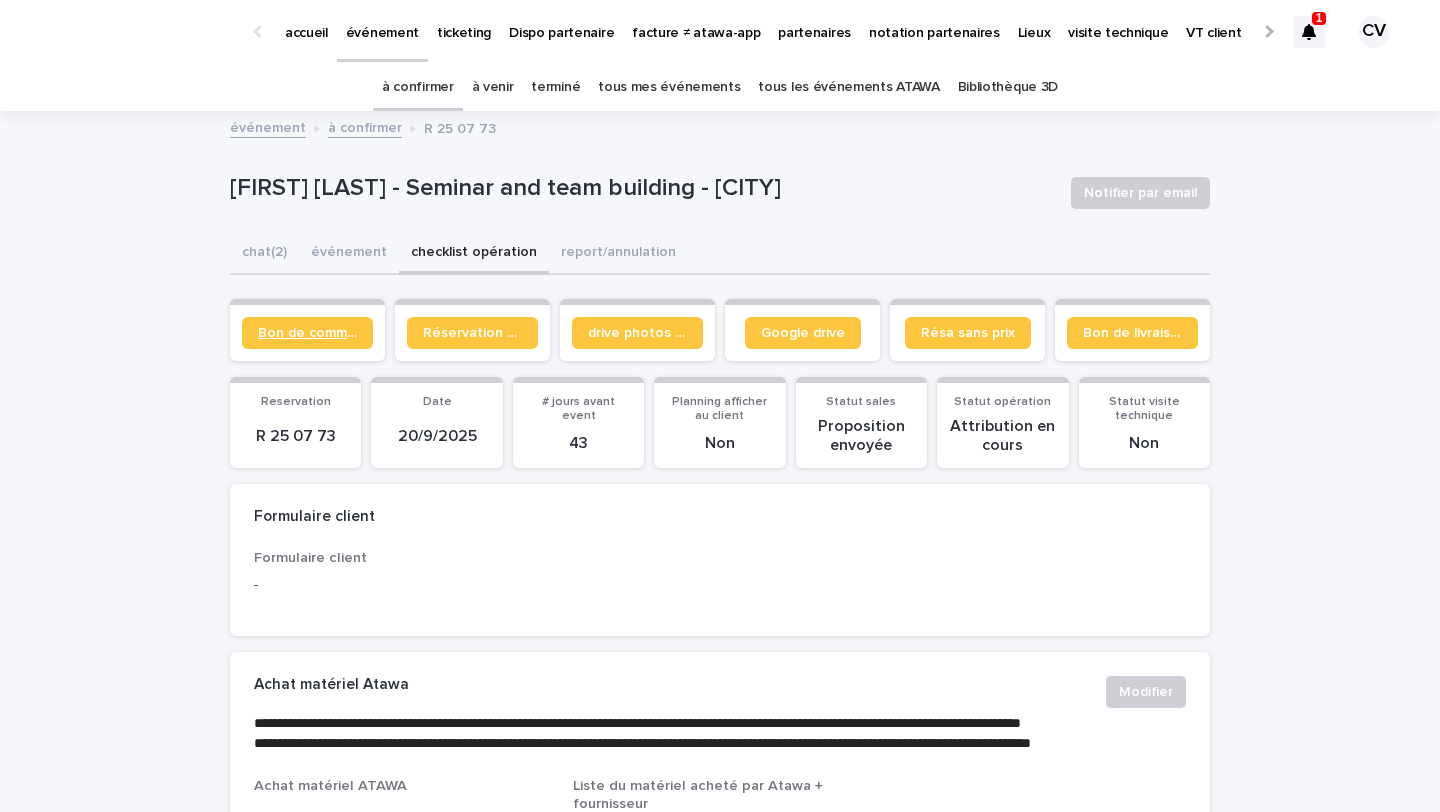 click on "Bon de commande" at bounding box center [307, 333] 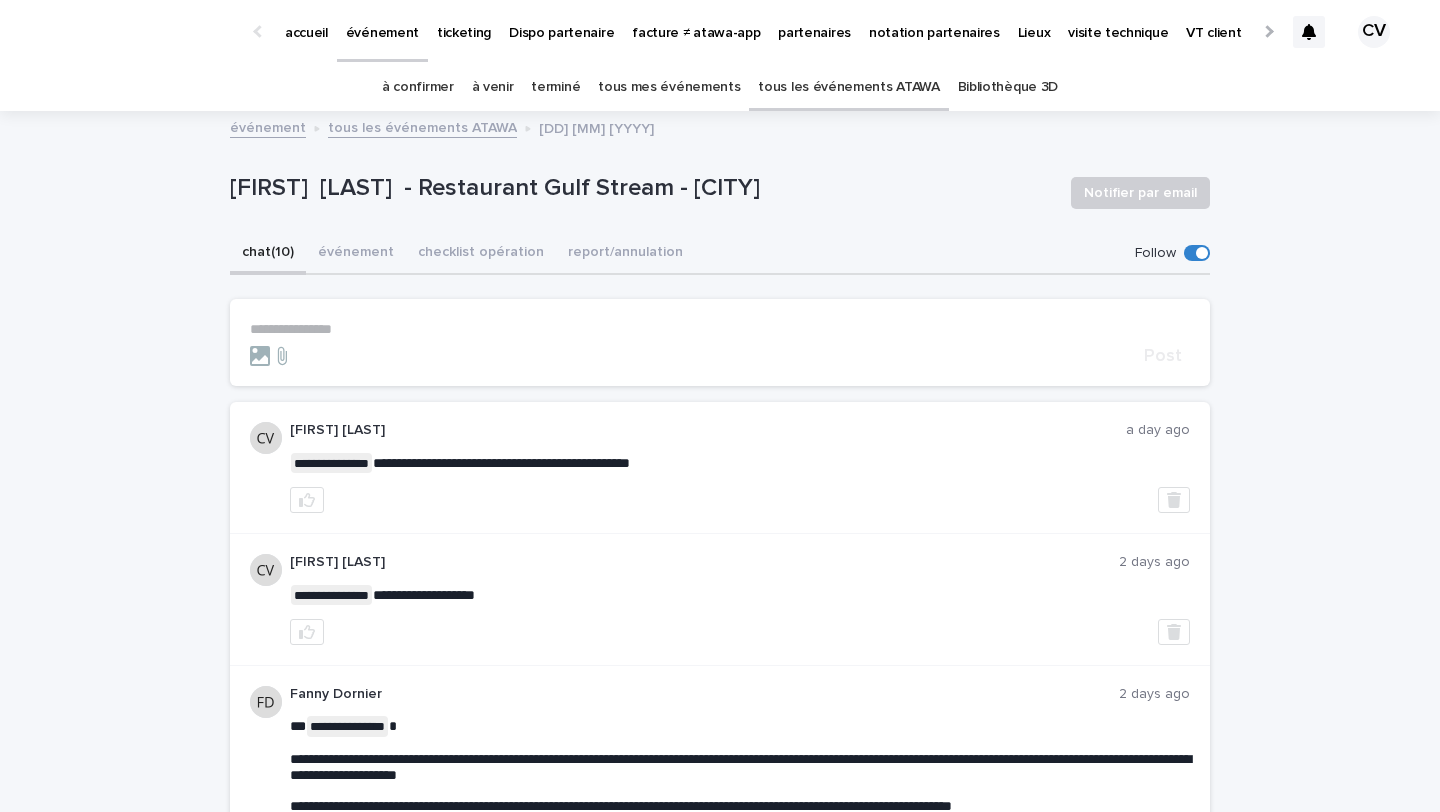 scroll, scrollTop: 0, scrollLeft: 0, axis: both 